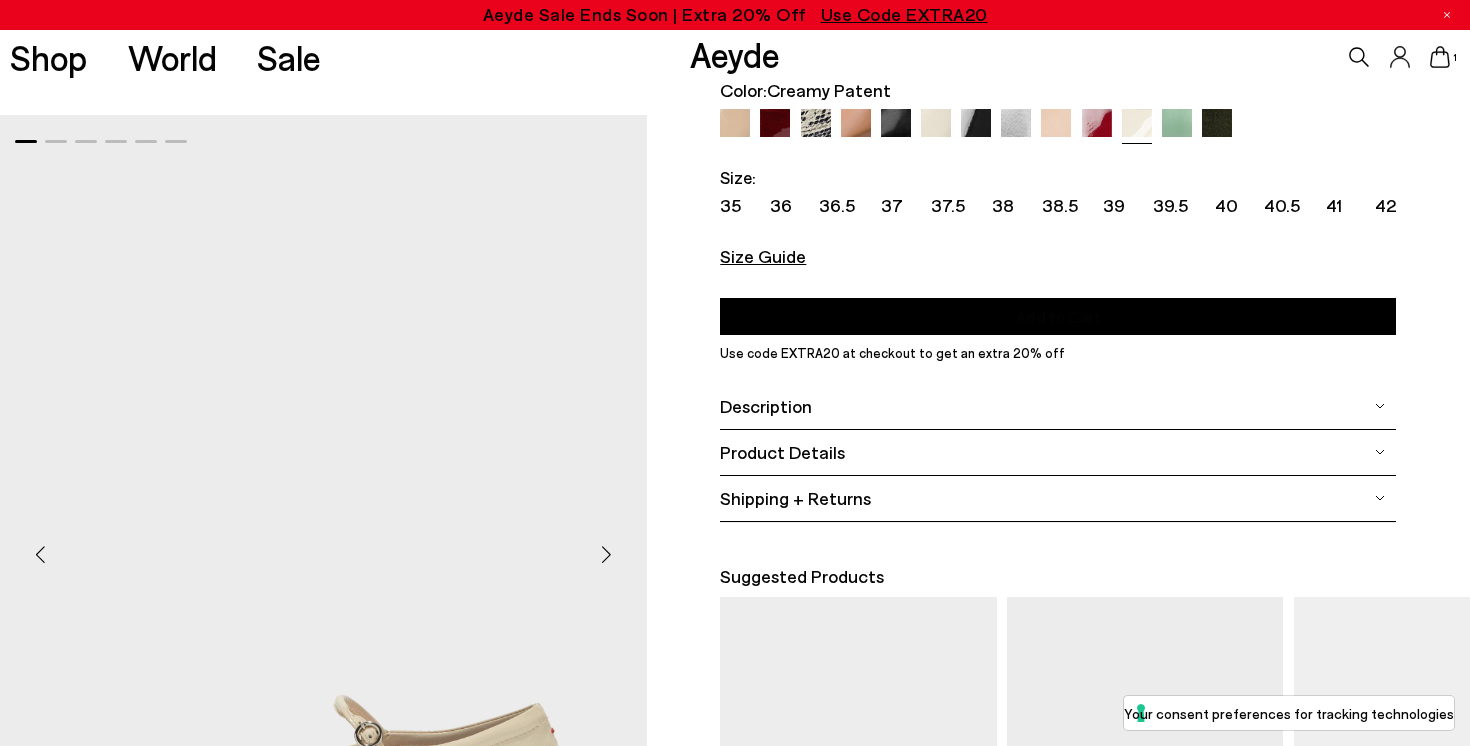 scroll, scrollTop: 0, scrollLeft: 0, axis: both 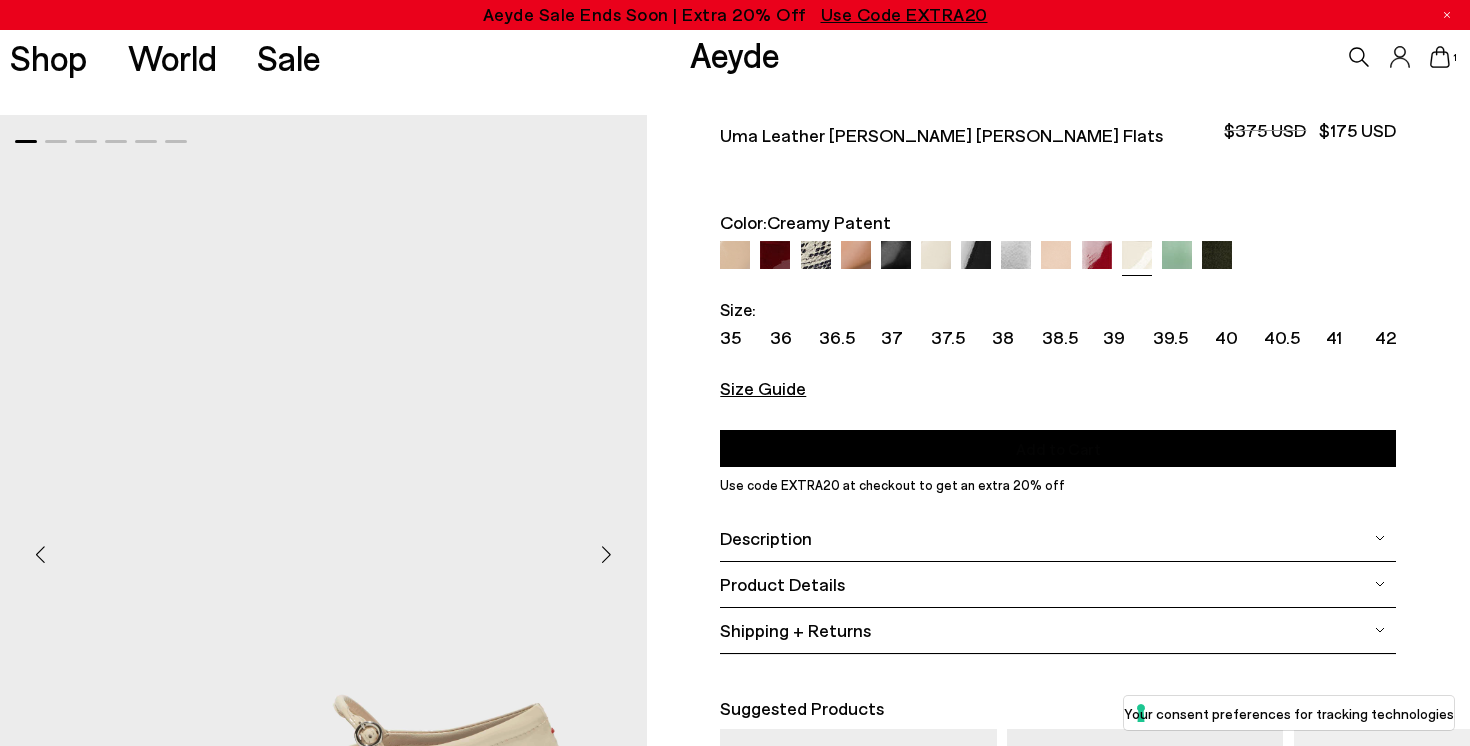 click on "Aeyde" at bounding box center [735, 54] 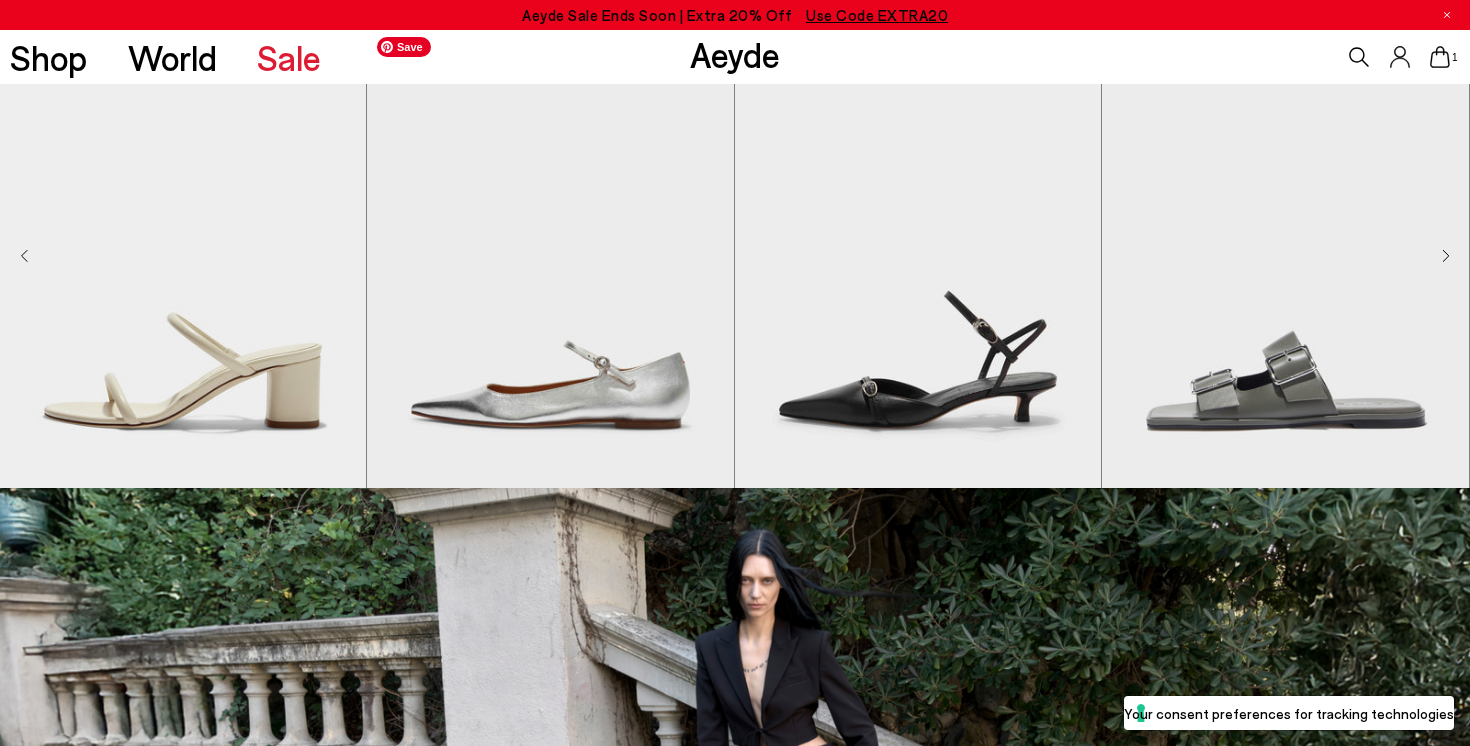 scroll, scrollTop: 718, scrollLeft: 0, axis: vertical 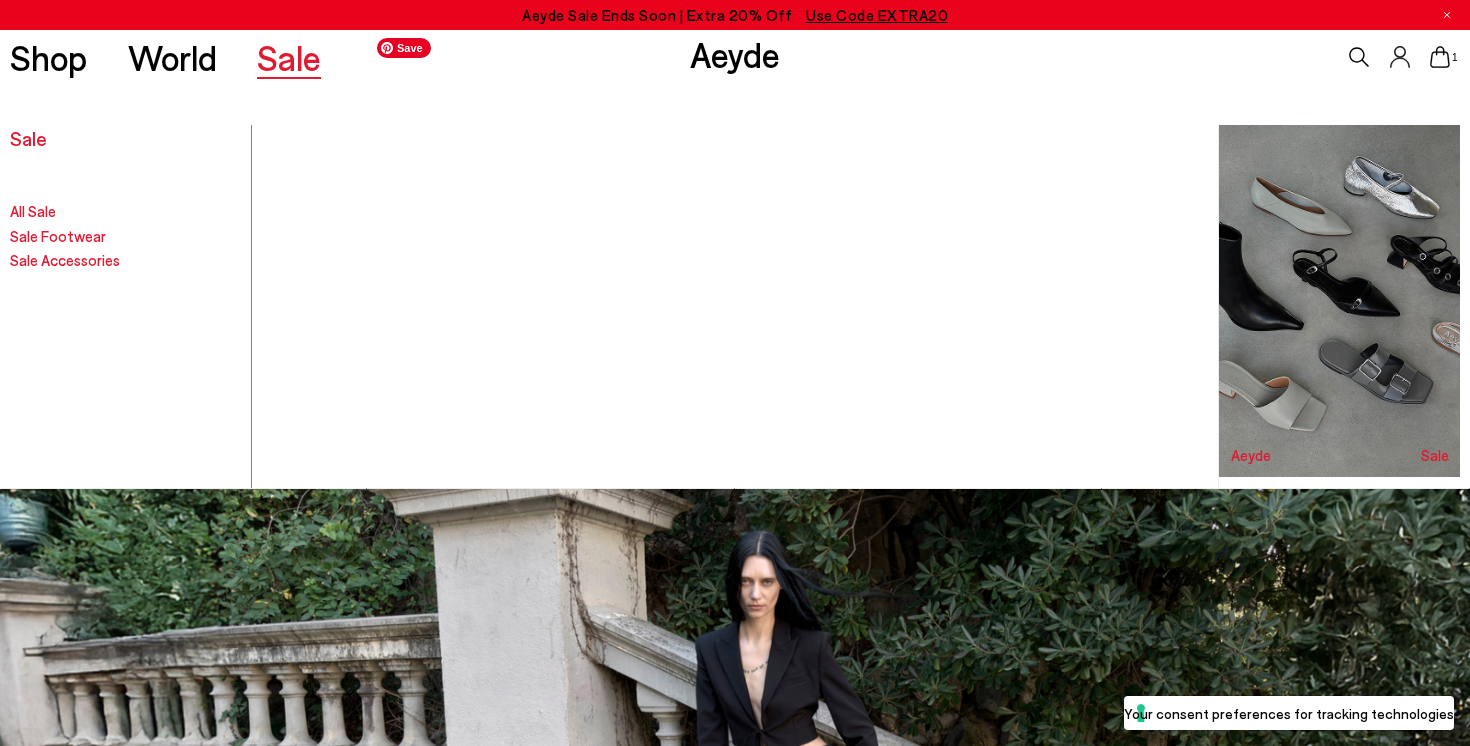 click on "Sale" at bounding box center [289, 57] 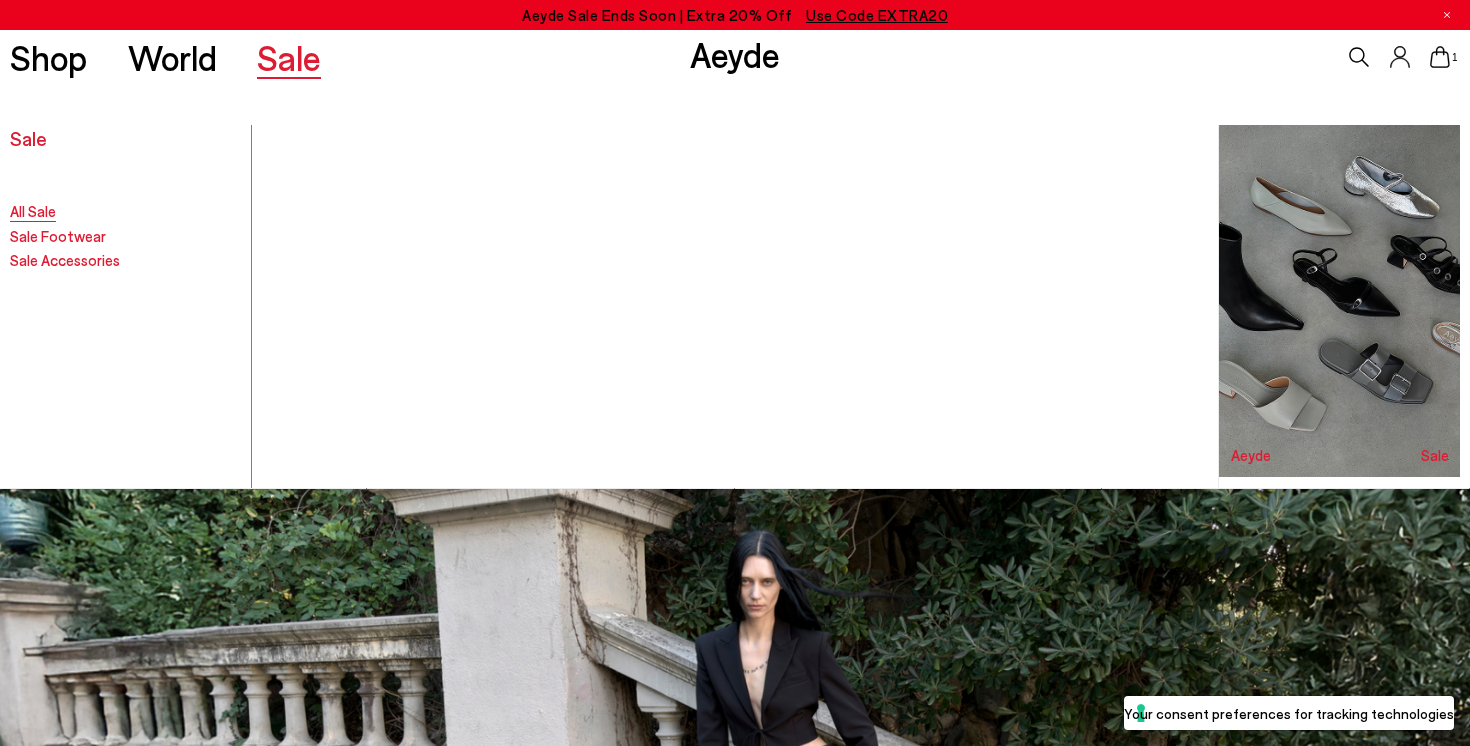 click on "All Sale" at bounding box center [33, 211] 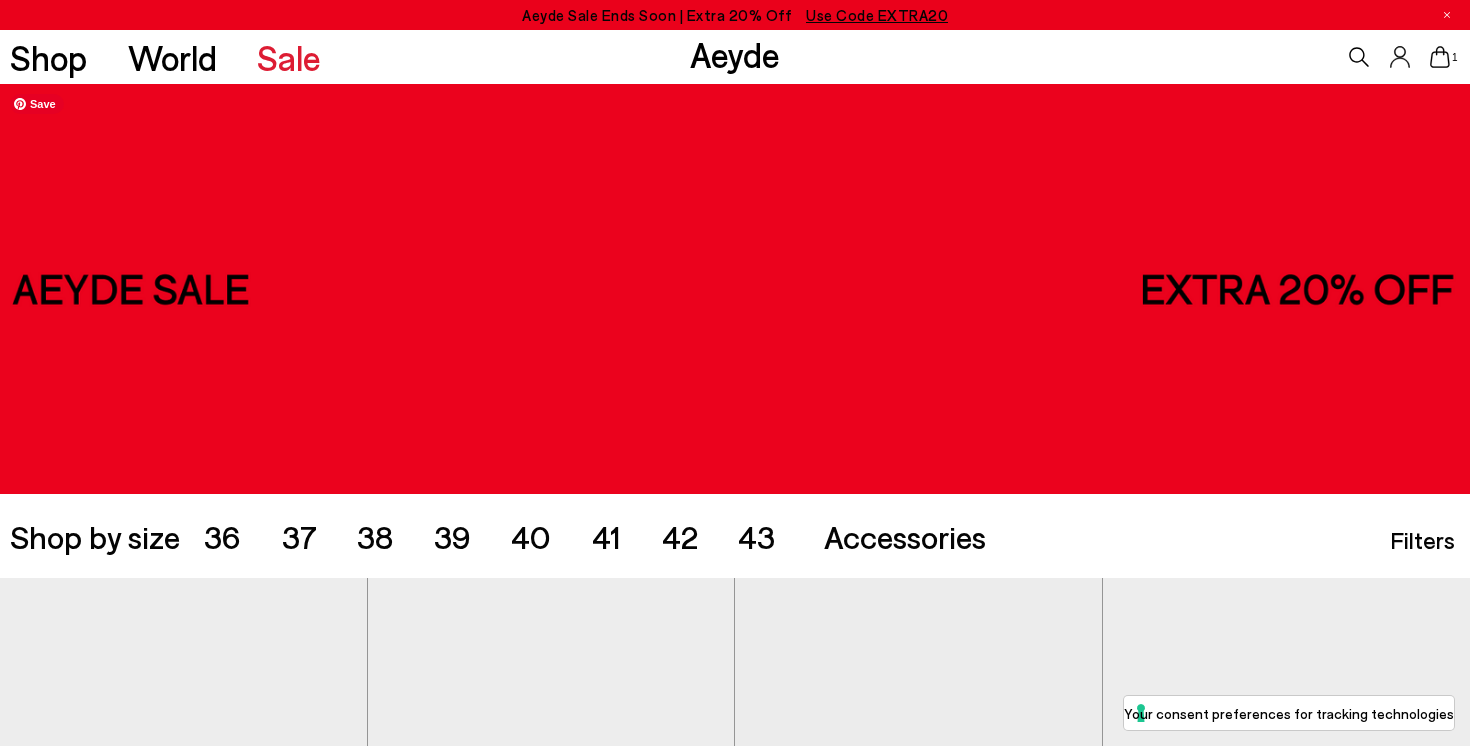 scroll, scrollTop: 0, scrollLeft: 0, axis: both 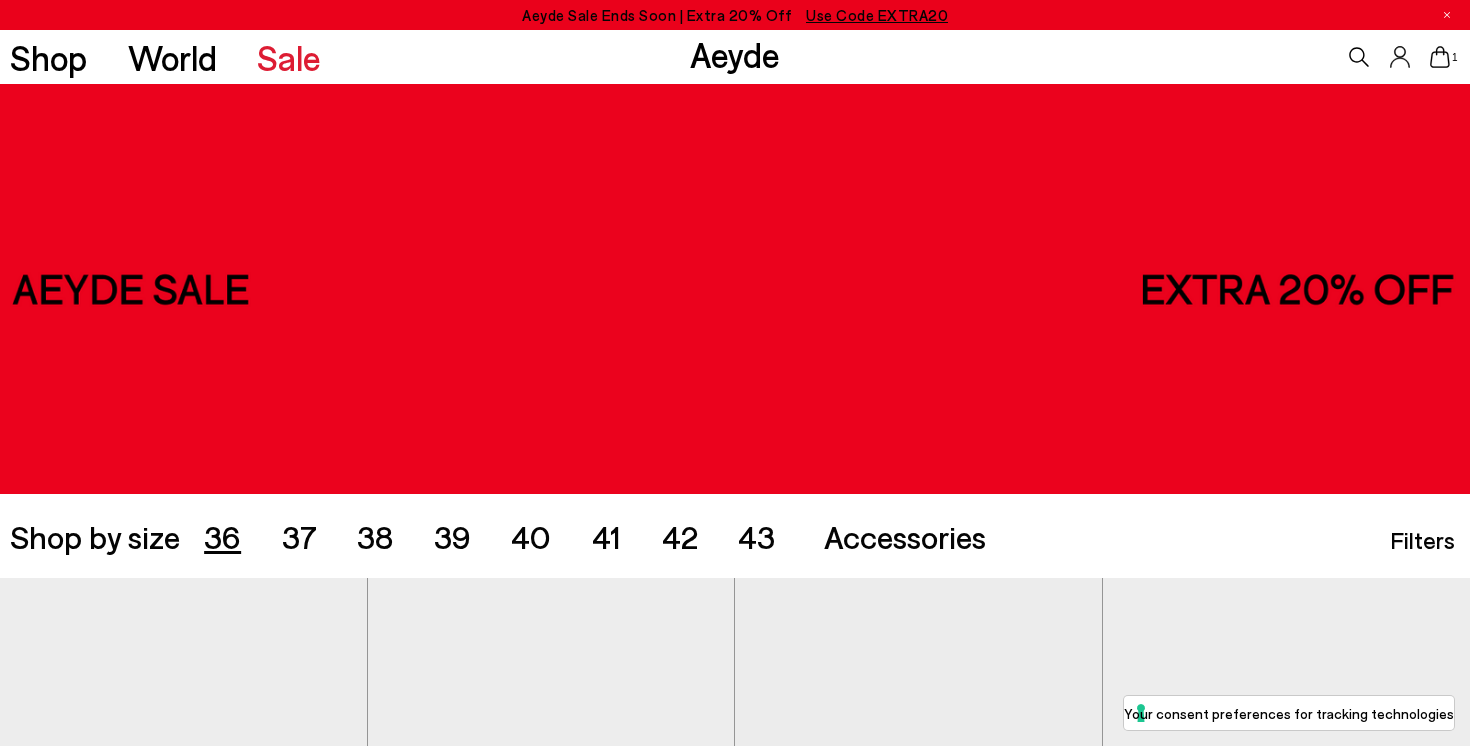 click on "36" at bounding box center (222, 536) 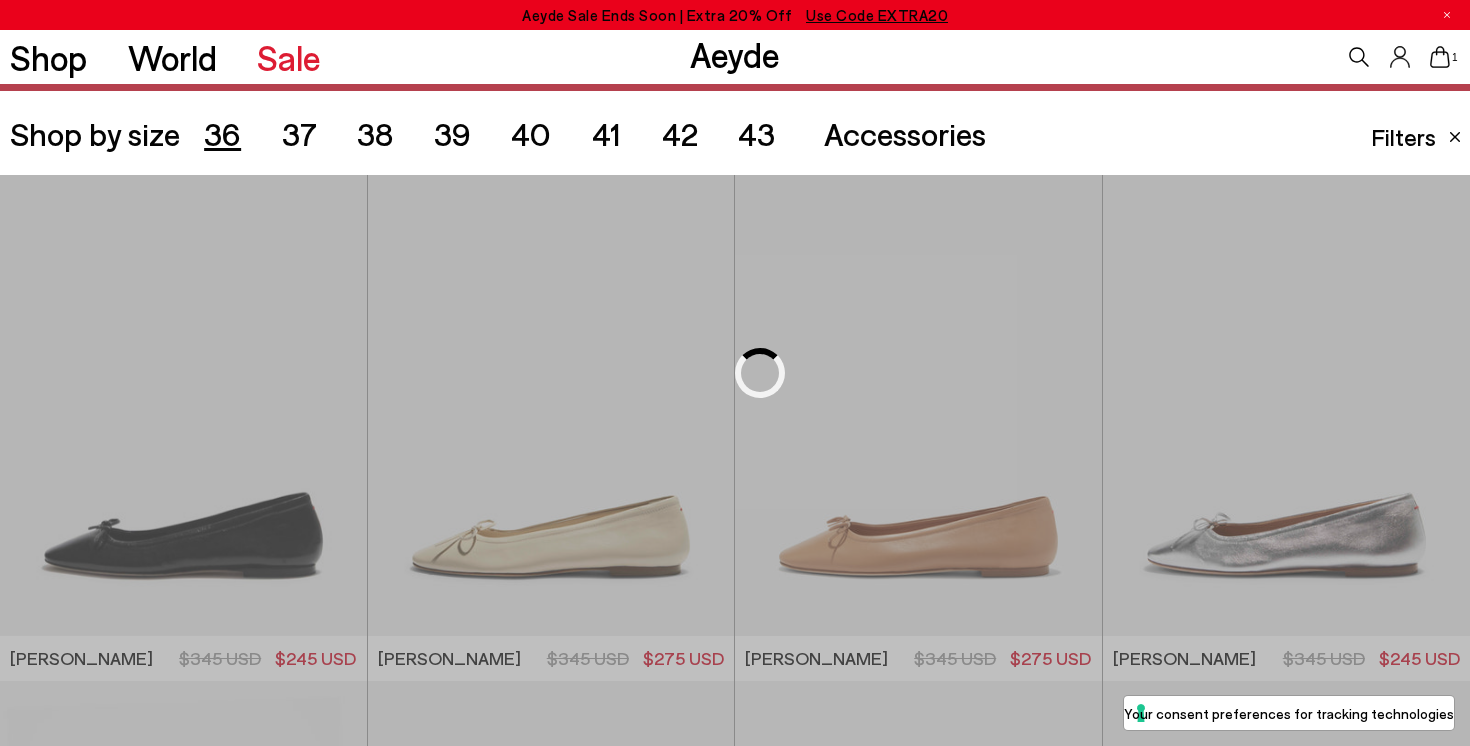 scroll, scrollTop: 409, scrollLeft: 0, axis: vertical 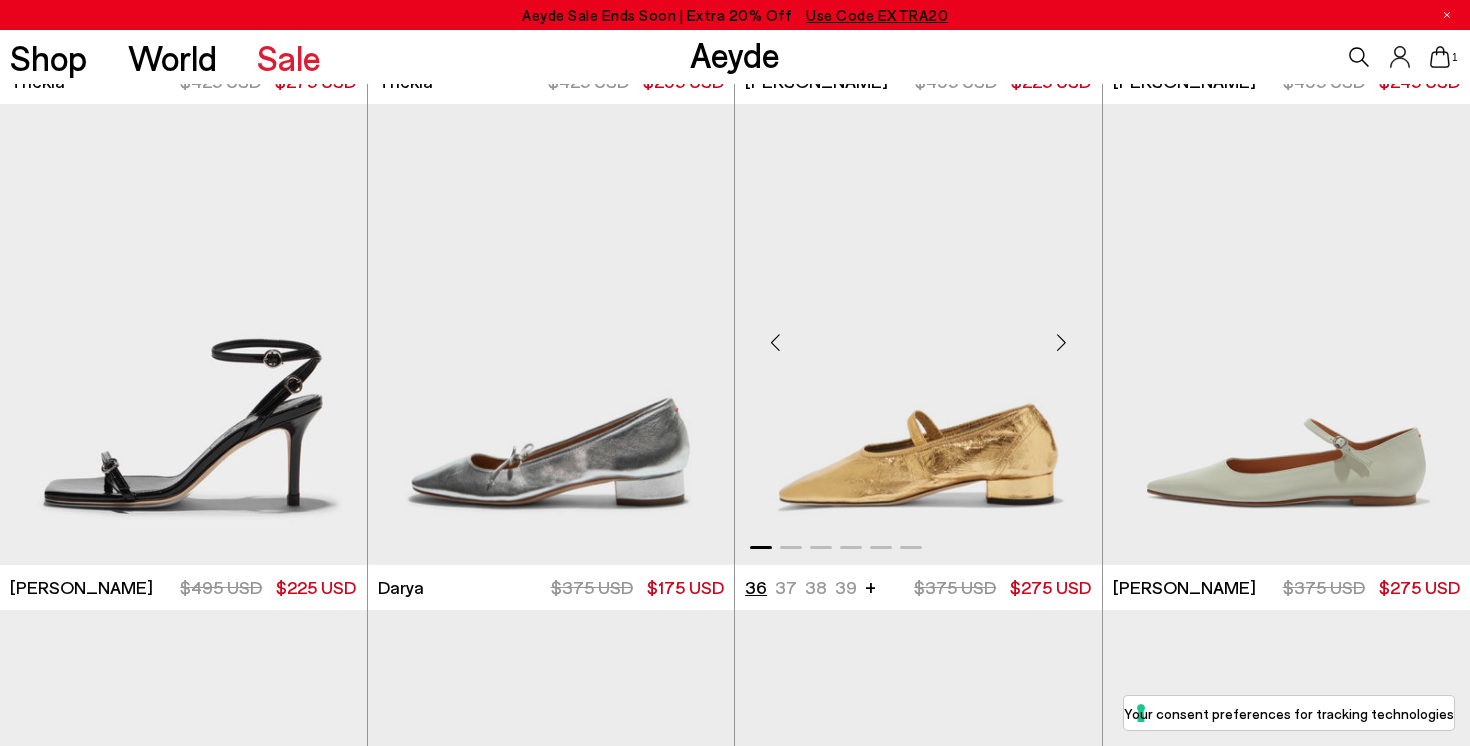 click on "36" at bounding box center (756, 587) 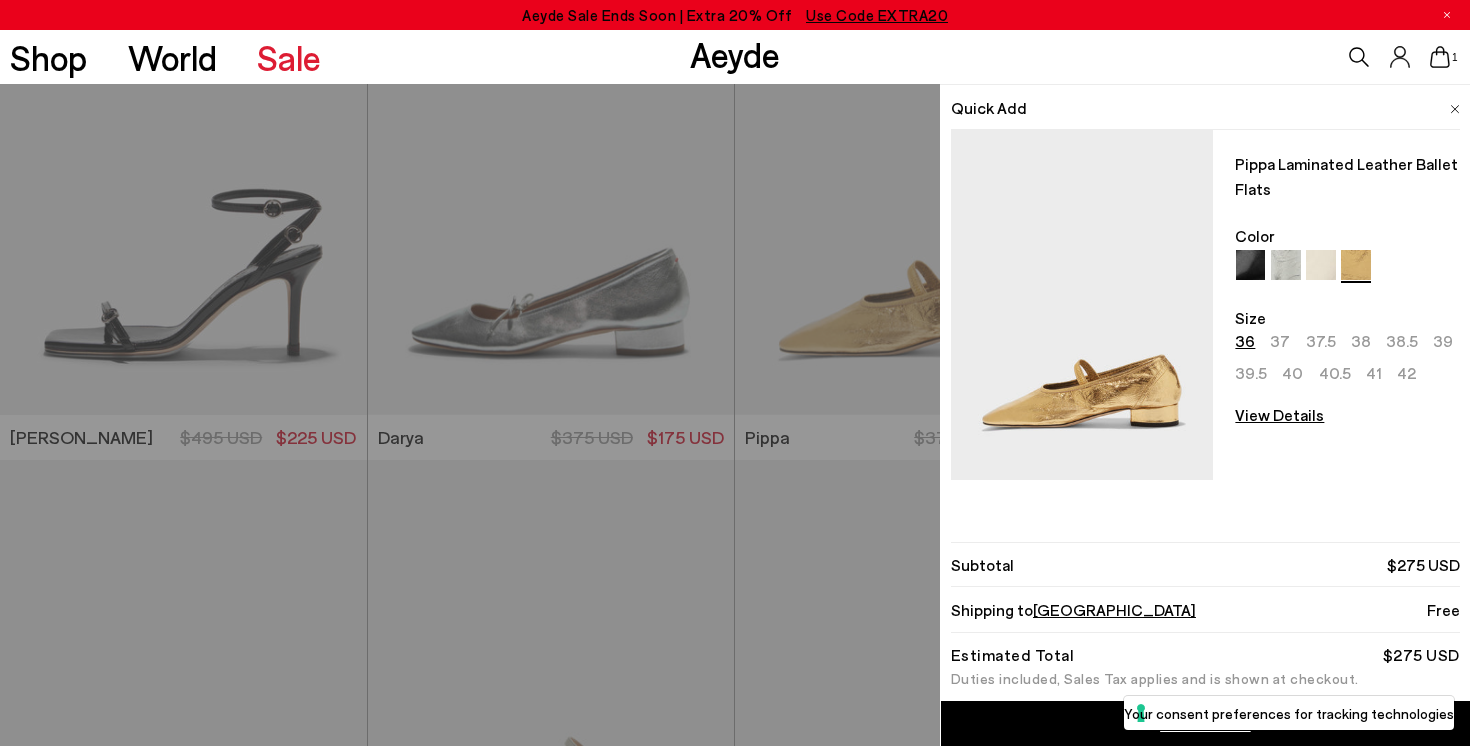 scroll, scrollTop: 4185, scrollLeft: 0, axis: vertical 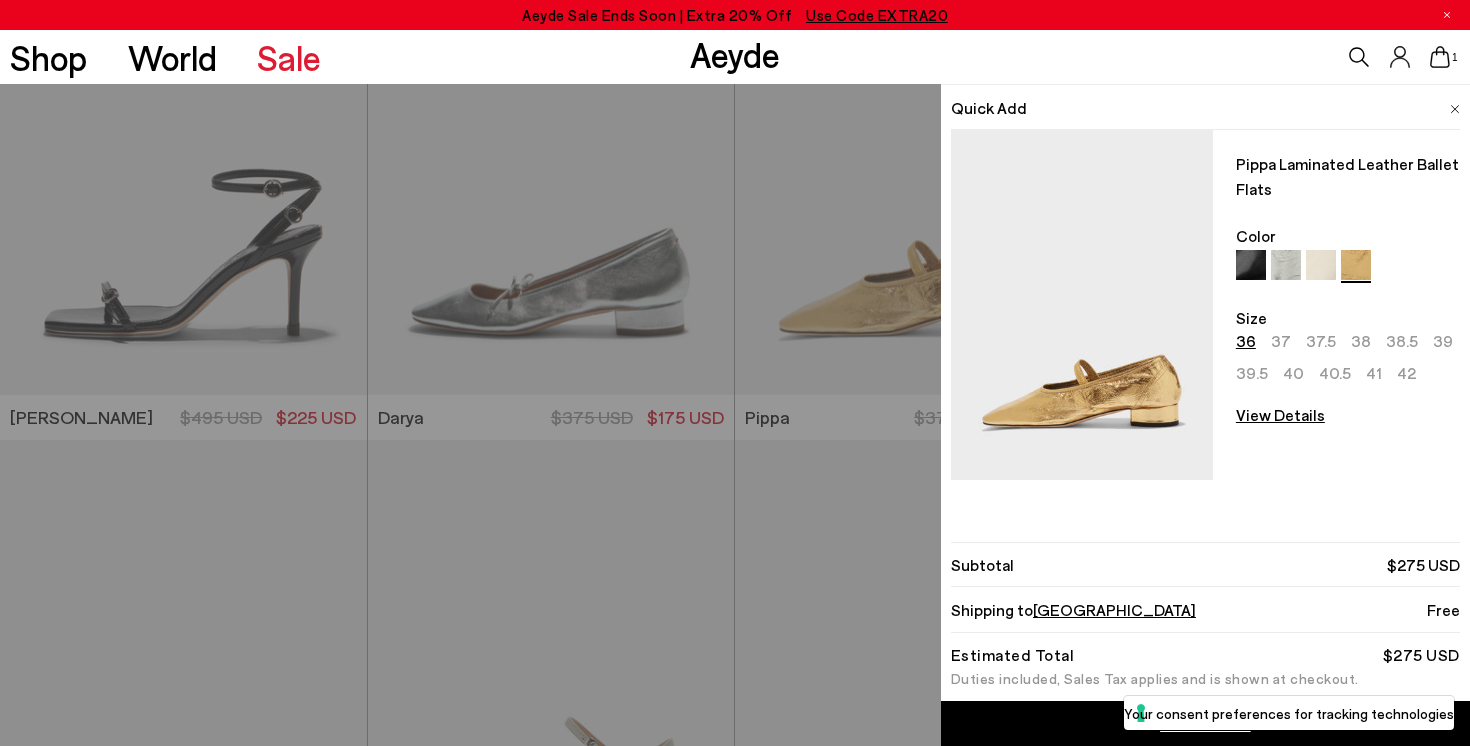 click on "Shop
World
Sale
Aeyde
1" at bounding box center [735, 57] 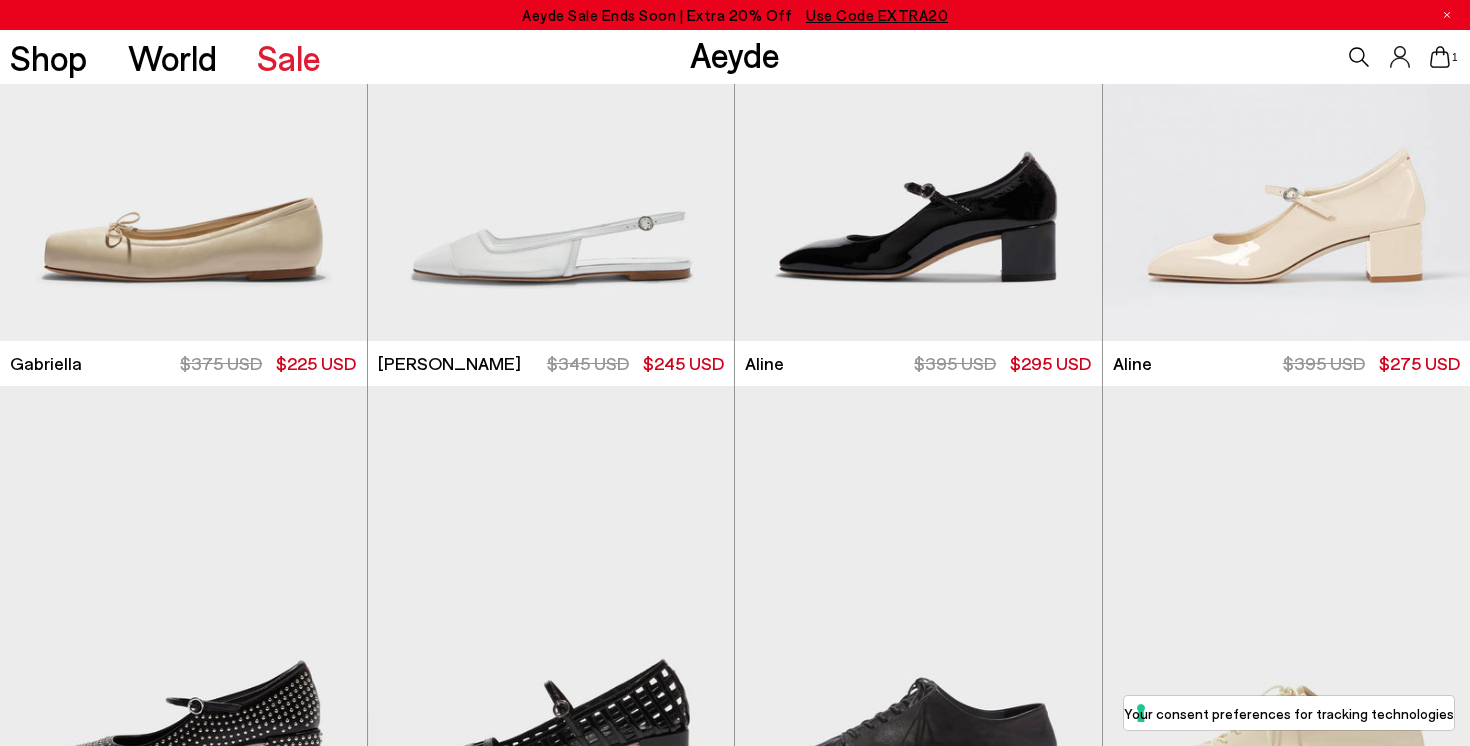 scroll, scrollTop: 5272, scrollLeft: 0, axis: vertical 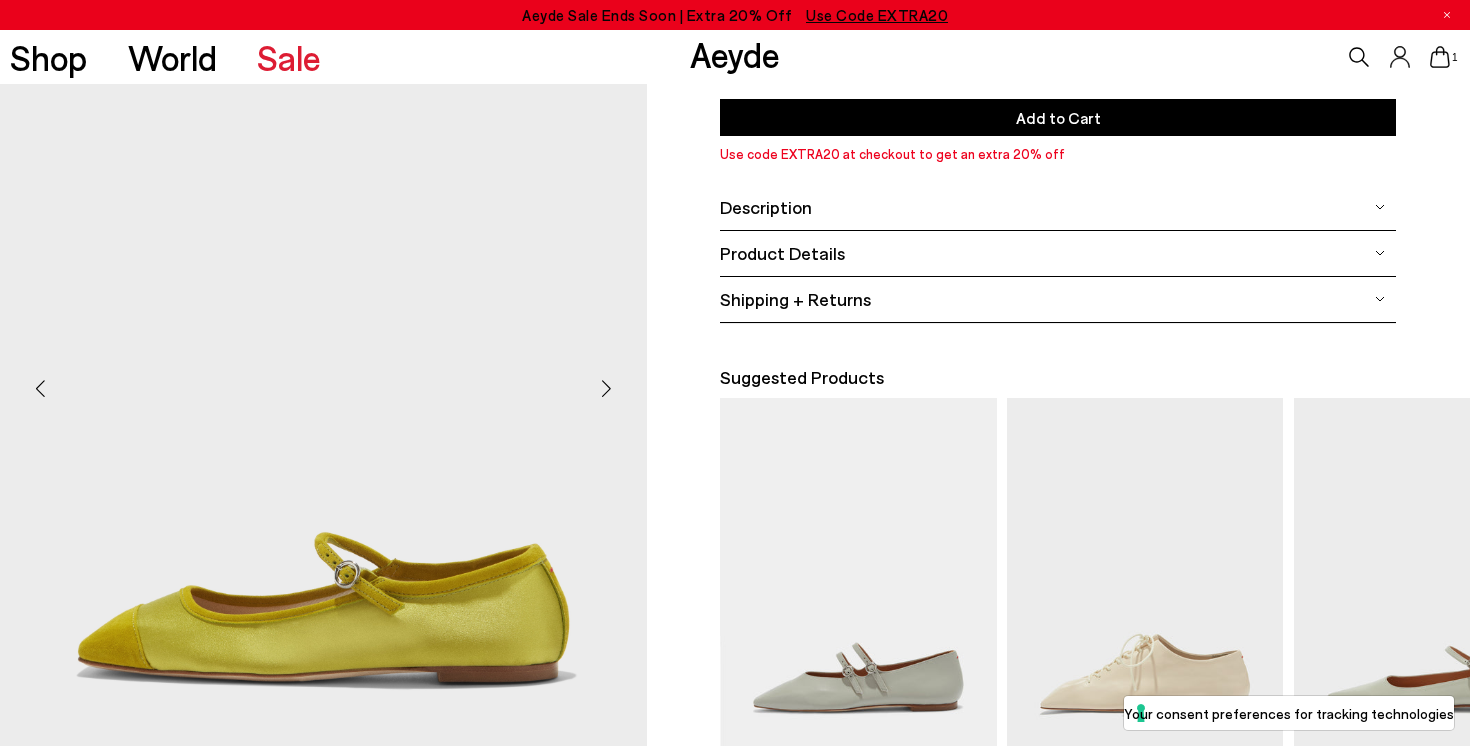 click at bounding box center (607, 388) 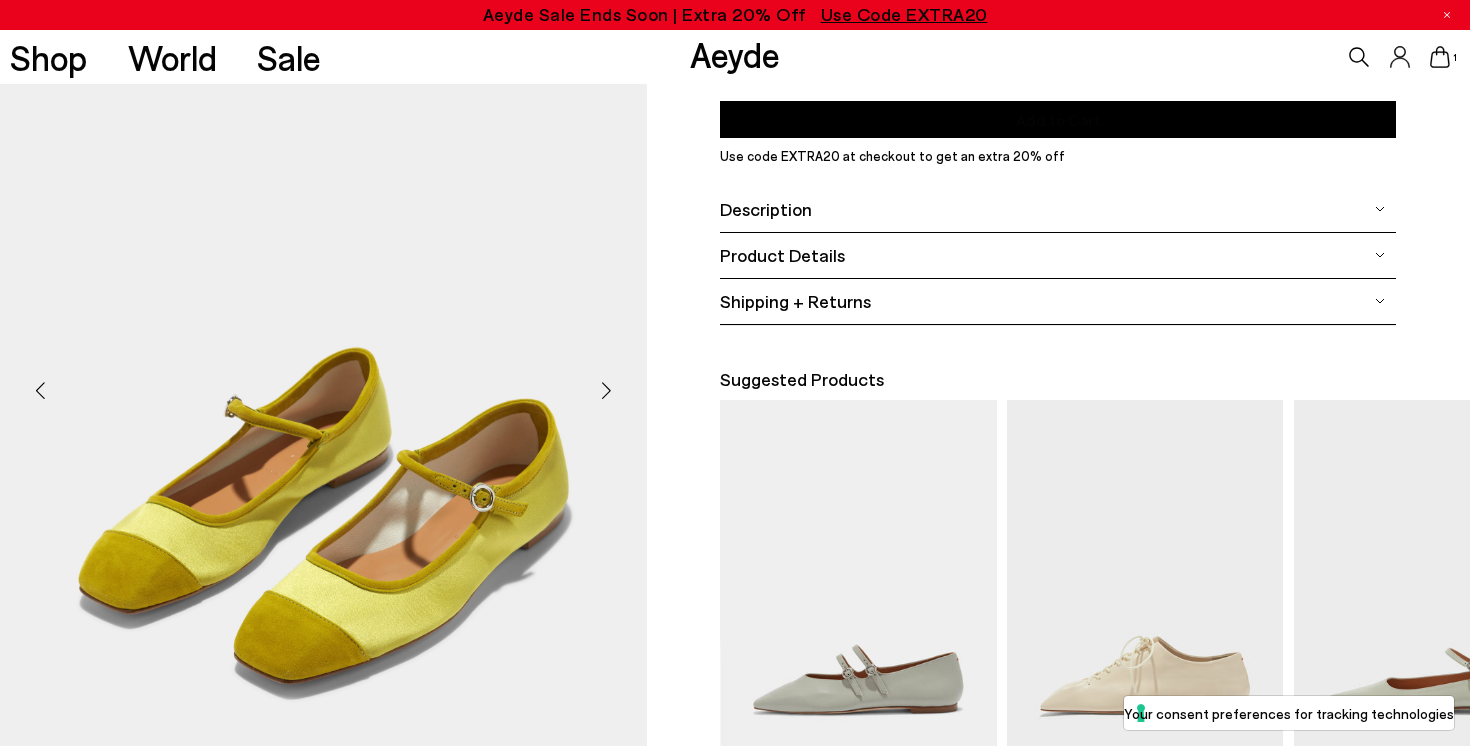 click at bounding box center [607, 390] 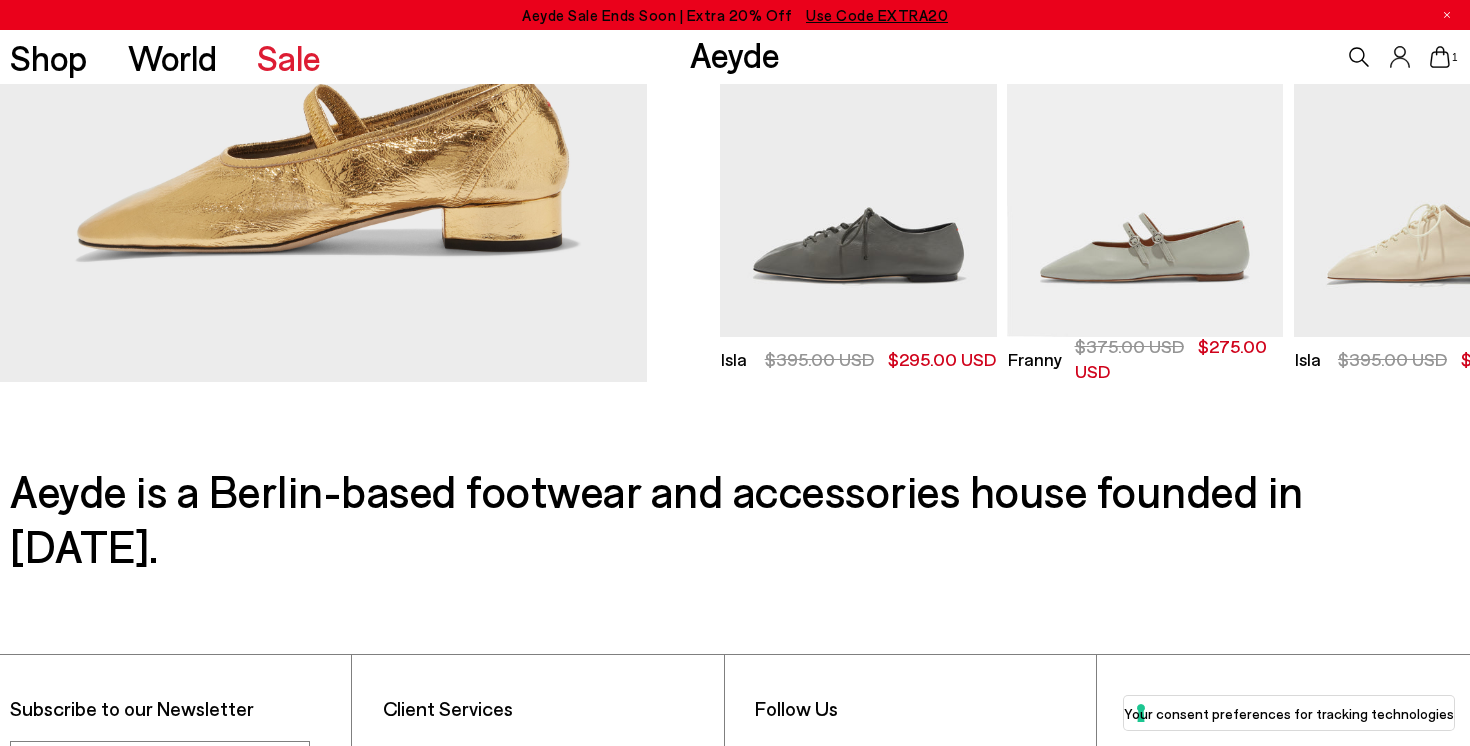 scroll, scrollTop: 0, scrollLeft: 0, axis: both 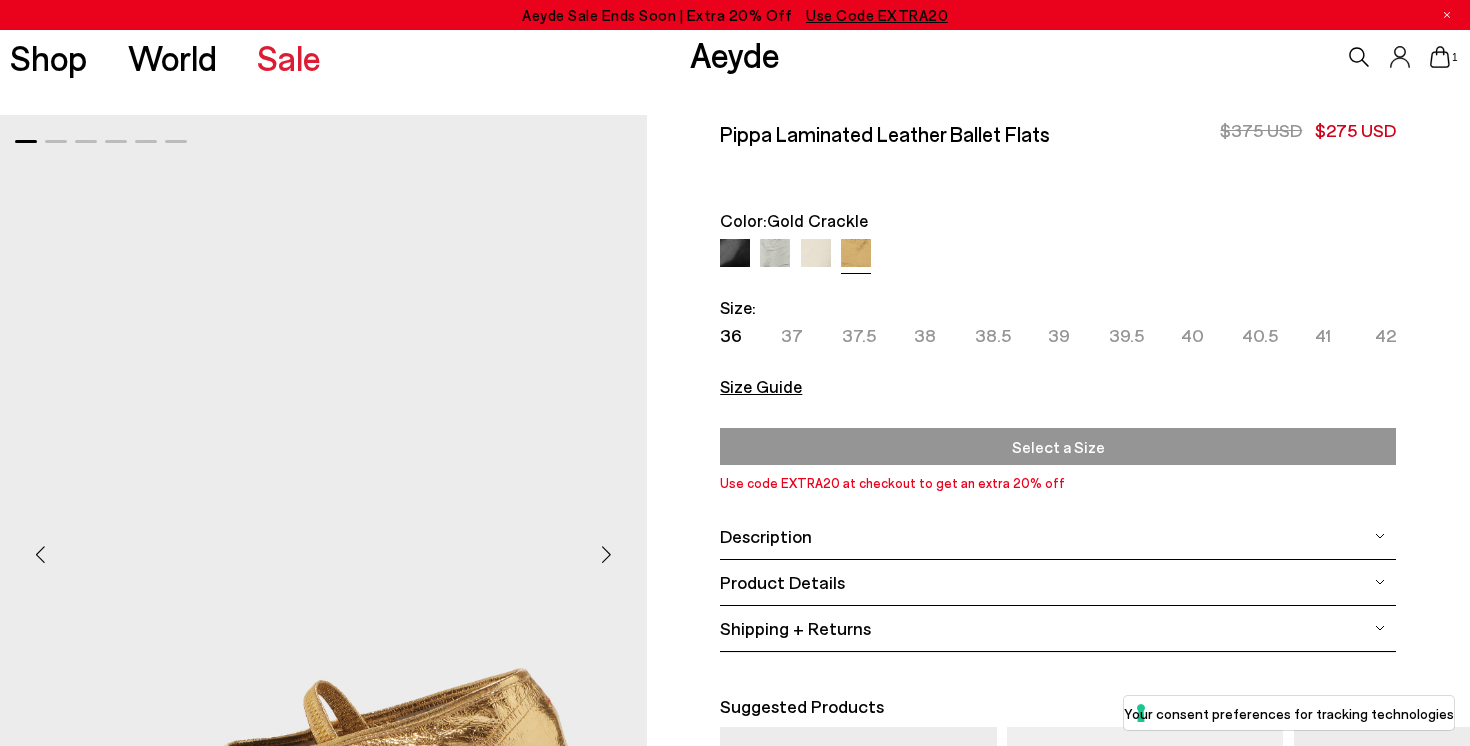 click on "Select a Size" at bounding box center [1058, 446] 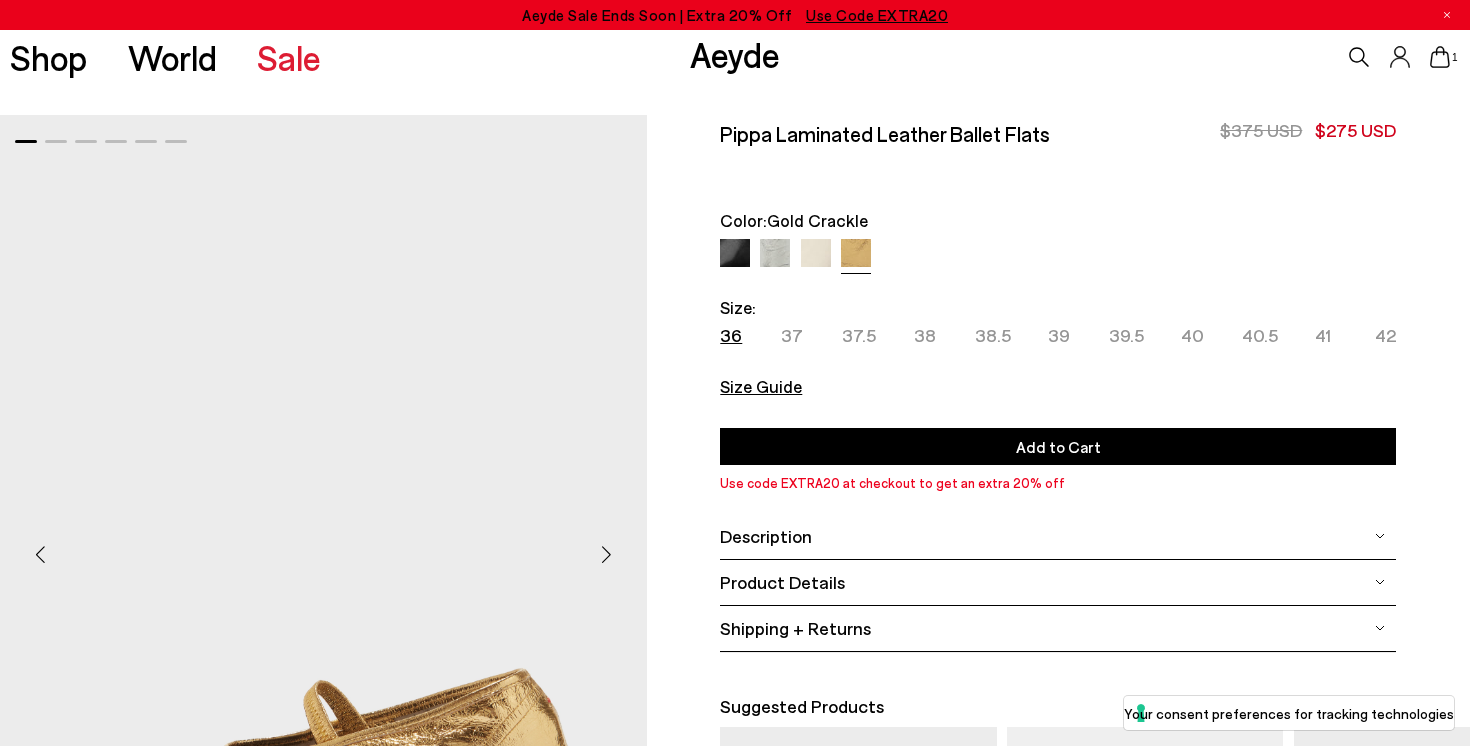 click on "36" at bounding box center [731, 335] 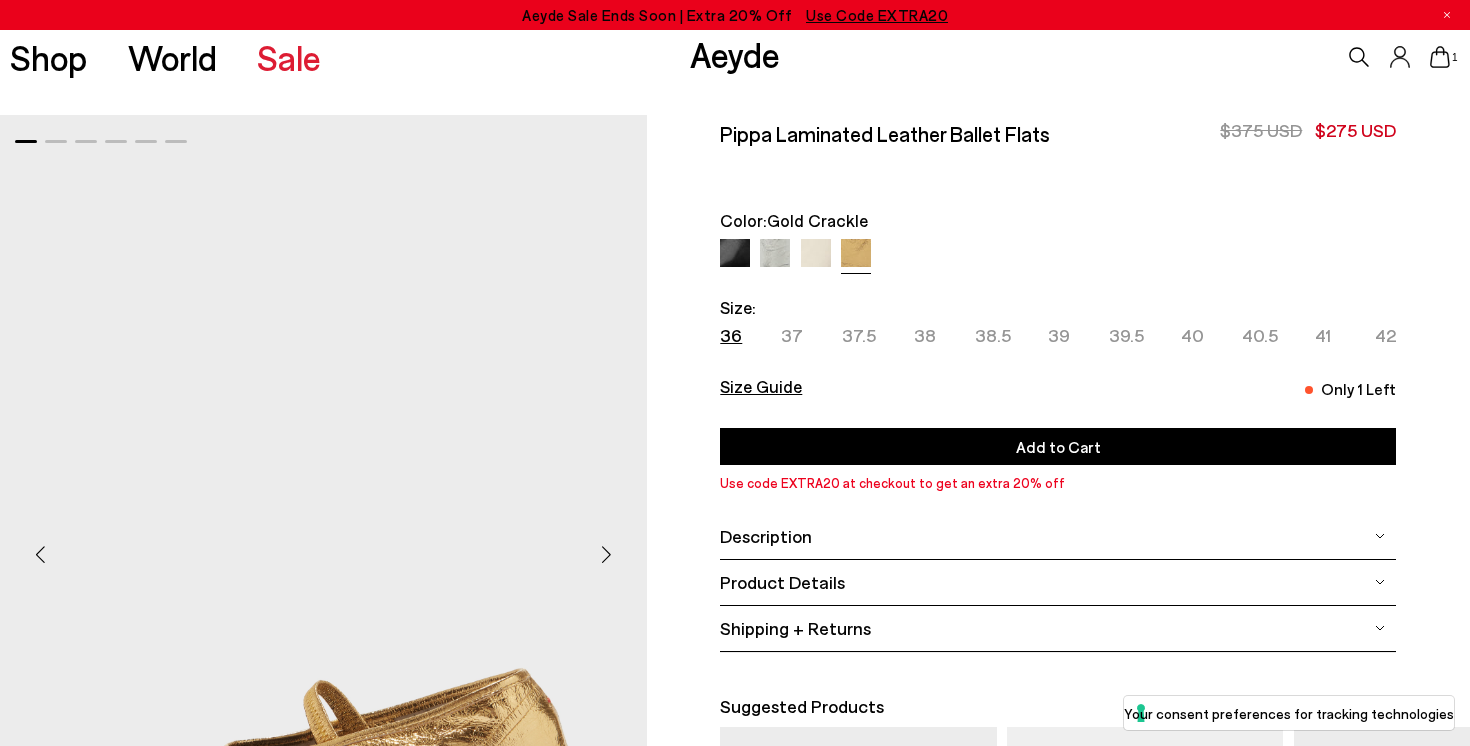 click at bounding box center (607, 554) 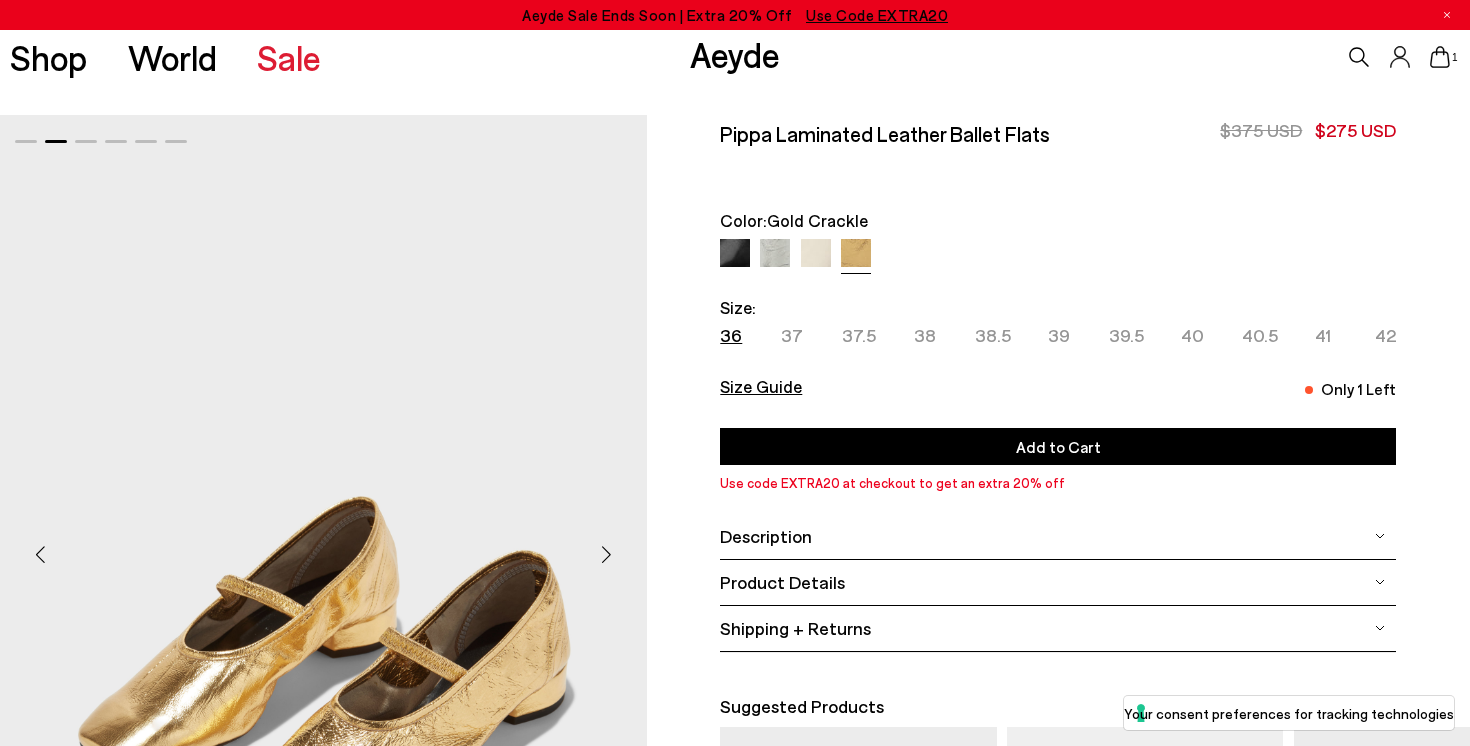click at bounding box center (607, 554) 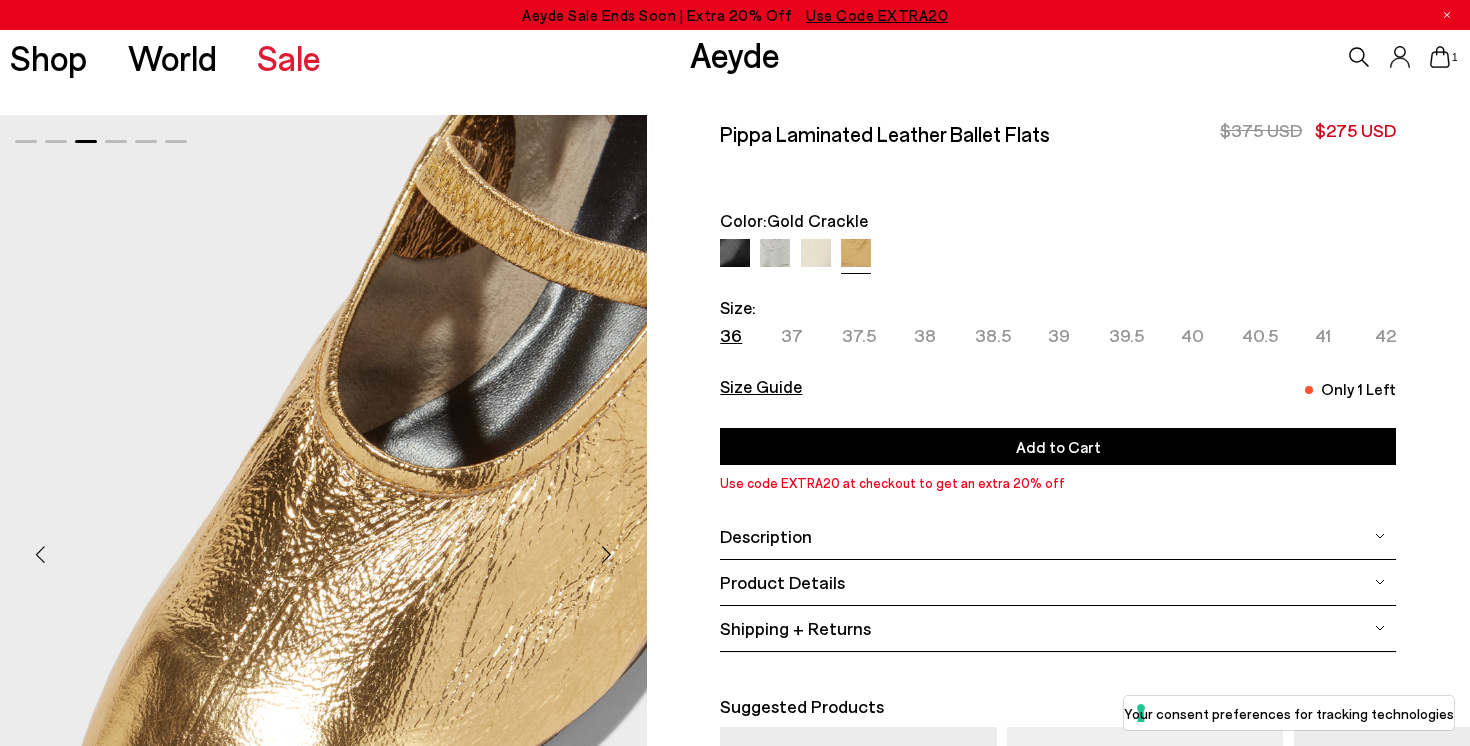 click at bounding box center (607, 554) 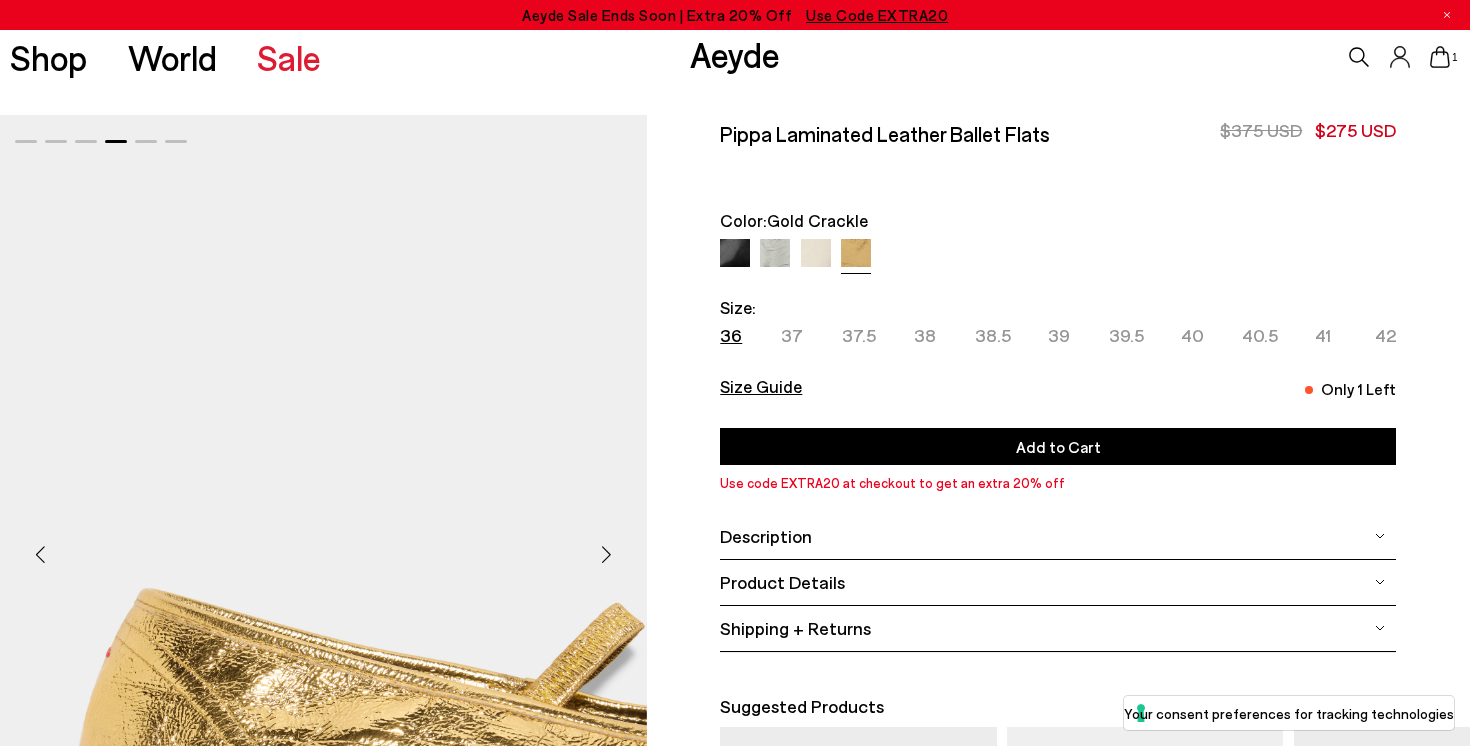 click at bounding box center [607, 554] 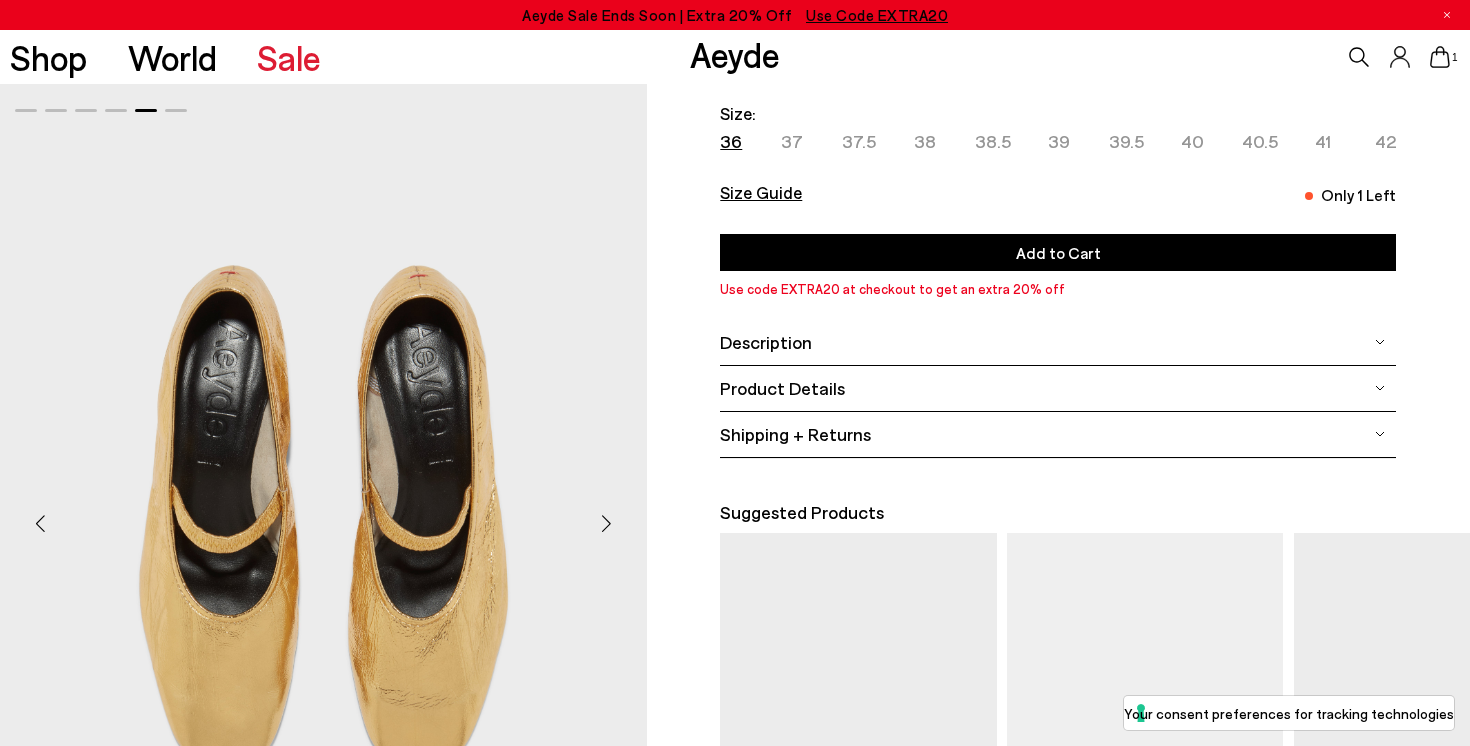 scroll, scrollTop: 336, scrollLeft: 0, axis: vertical 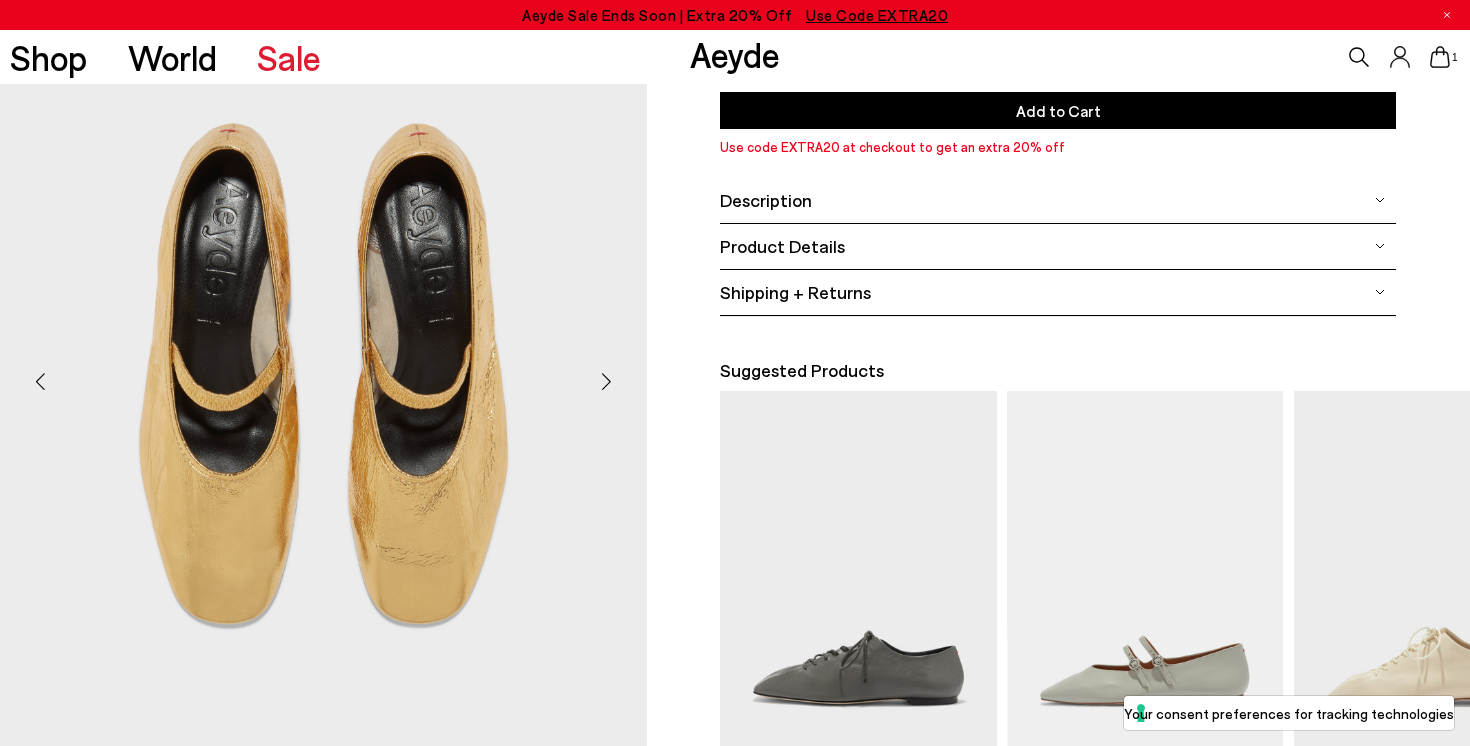 click at bounding box center [607, 381] 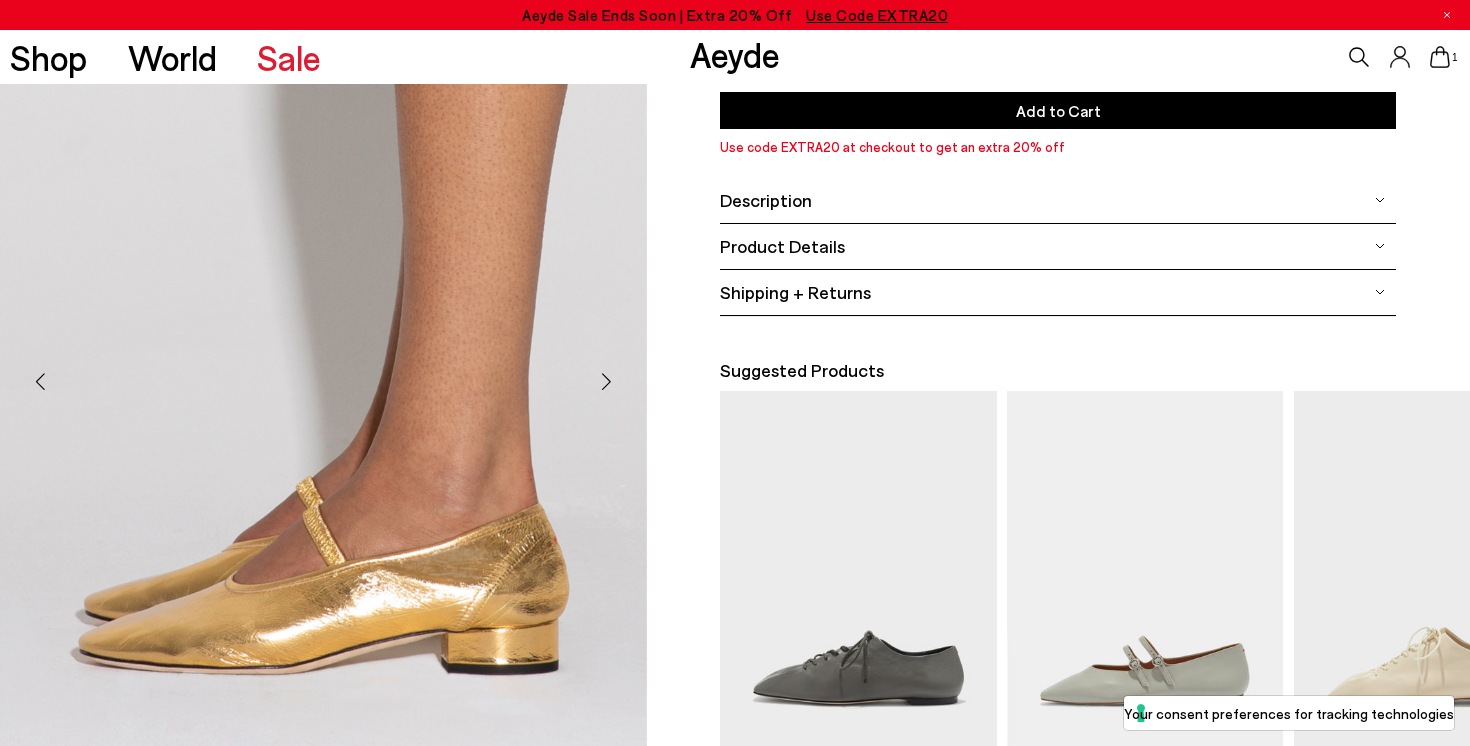 click at bounding box center (323, 373) 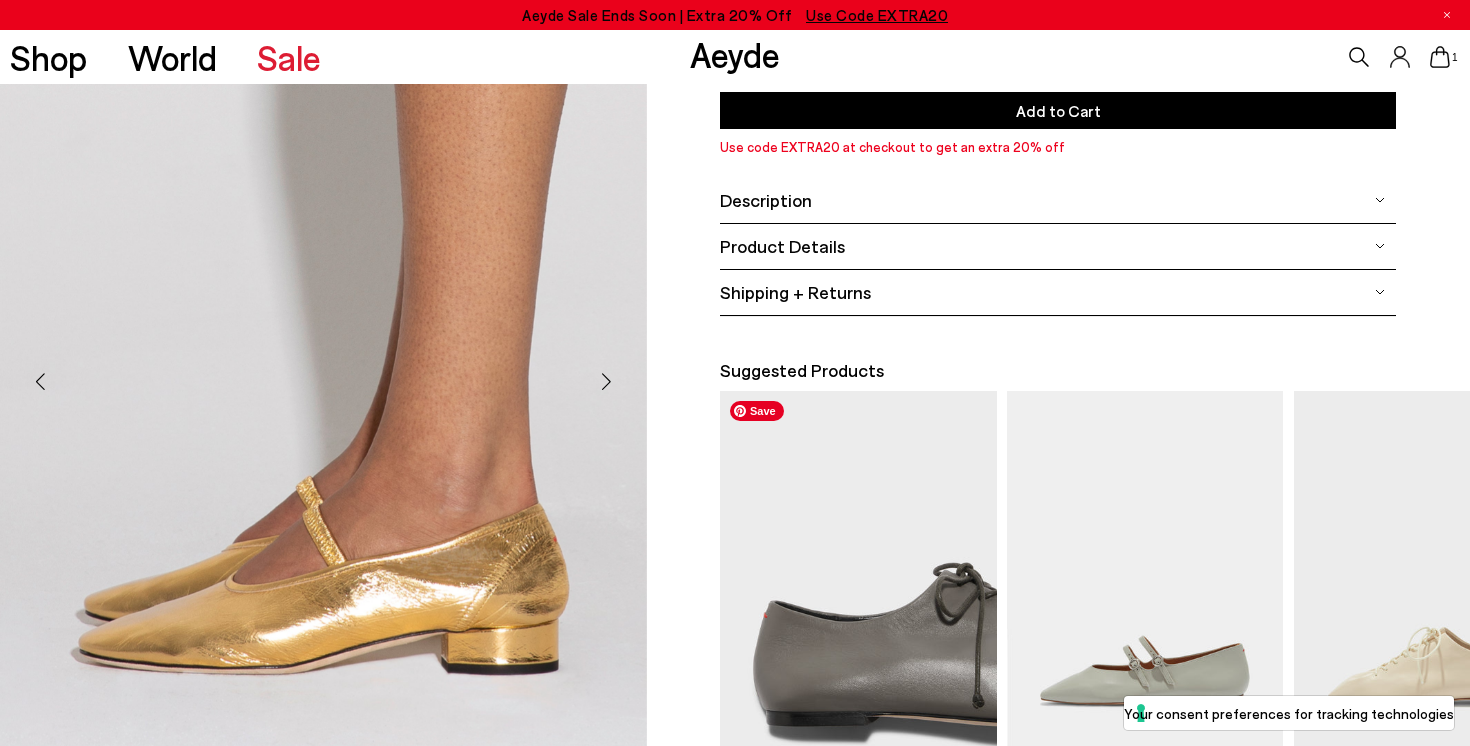 scroll, scrollTop: 0, scrollLeft: 0, axis: both 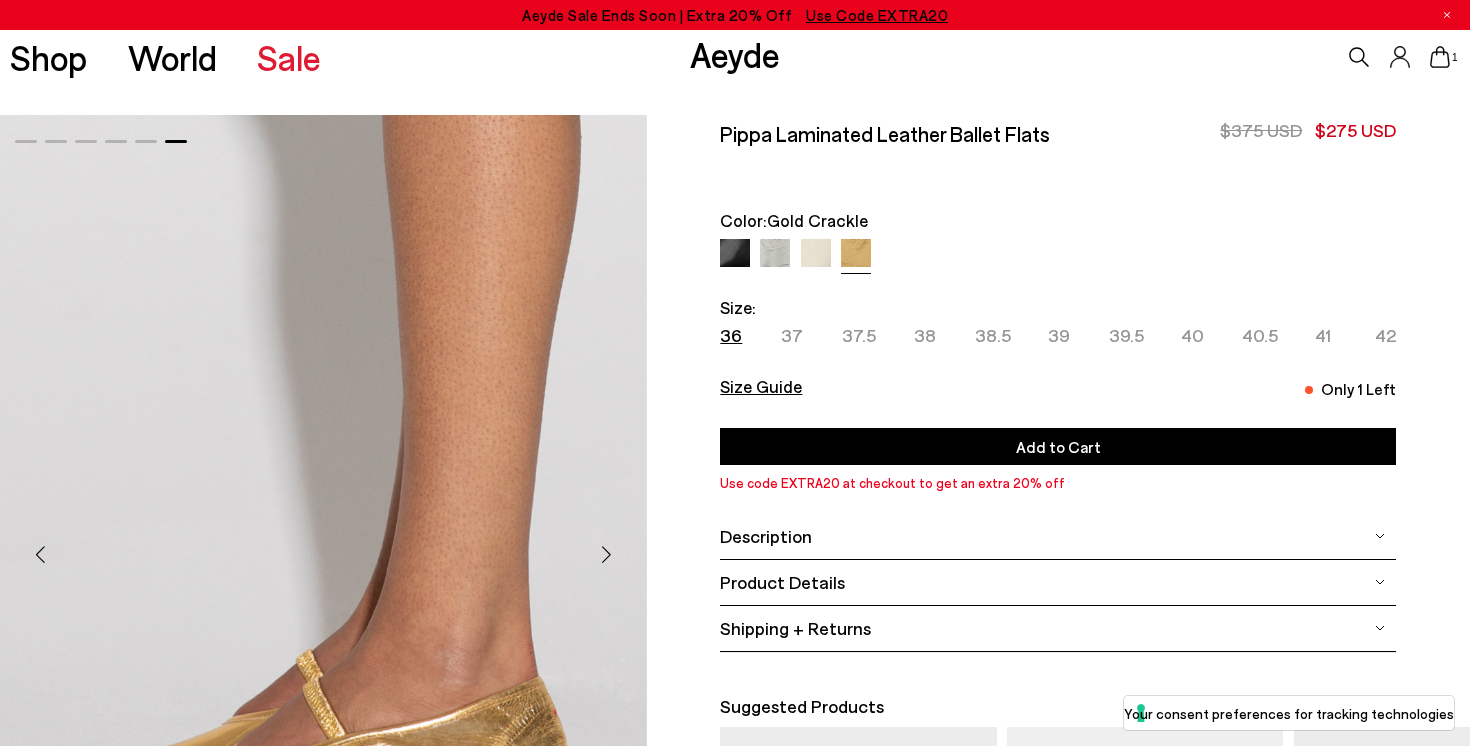 click 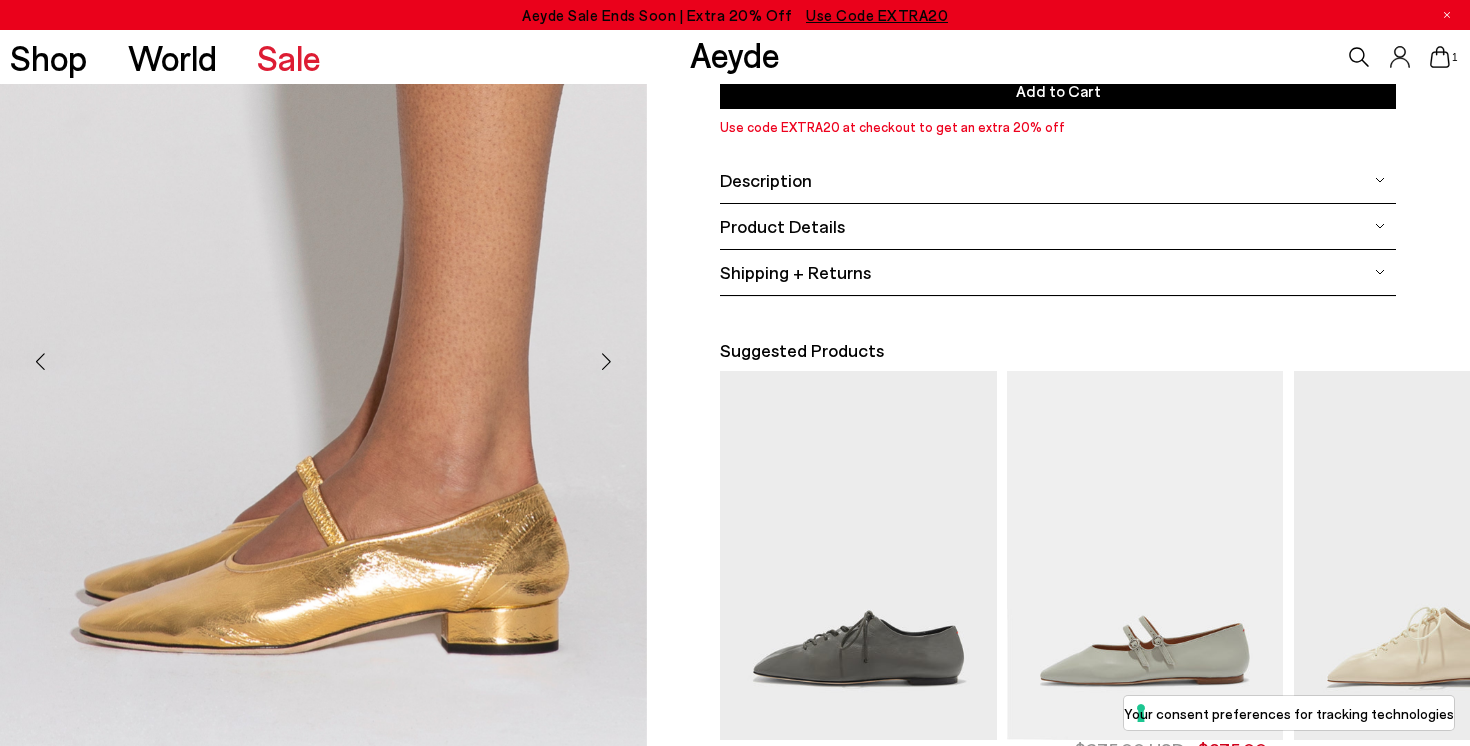 scroll, scrollTop: 364, scrollLeft: 0, axis: vertical 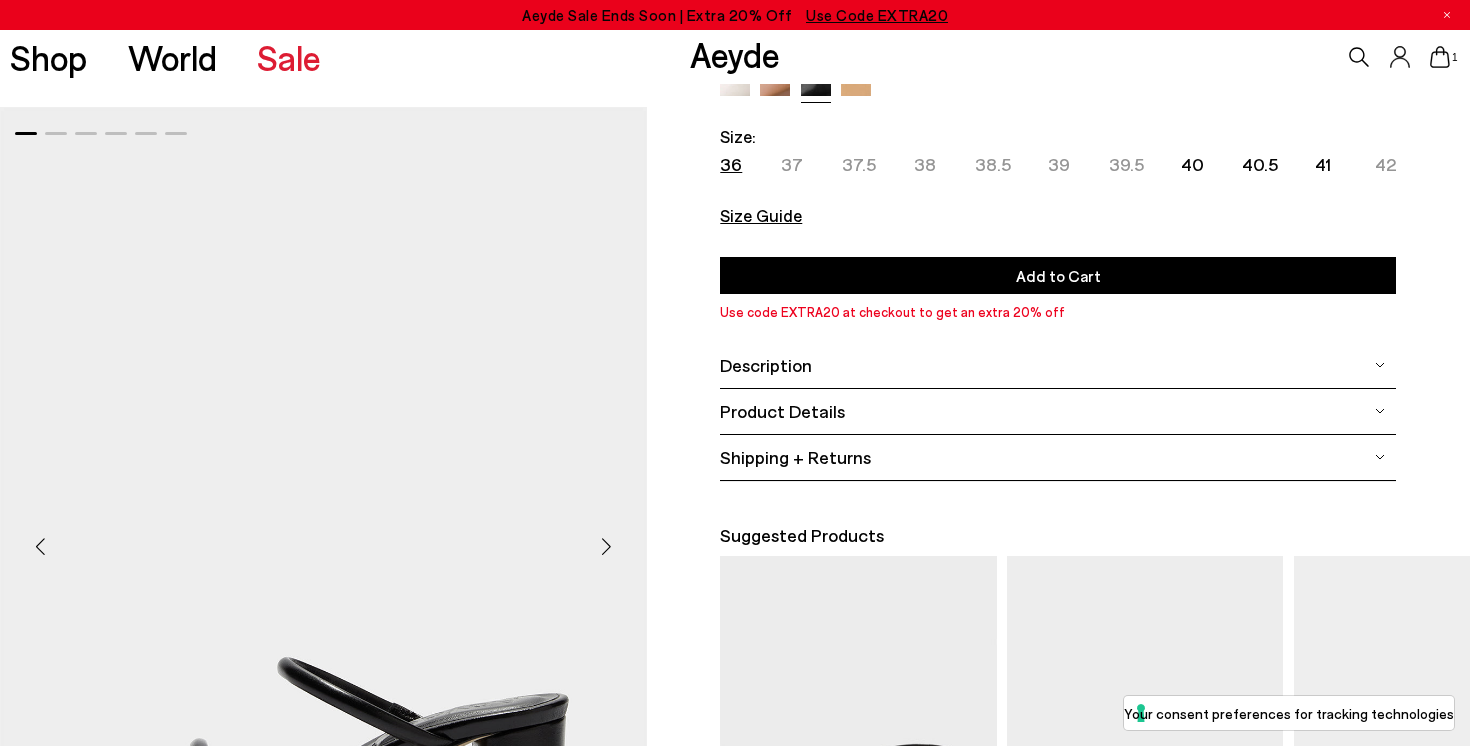 click on "36" at bounding box center (731, 164) 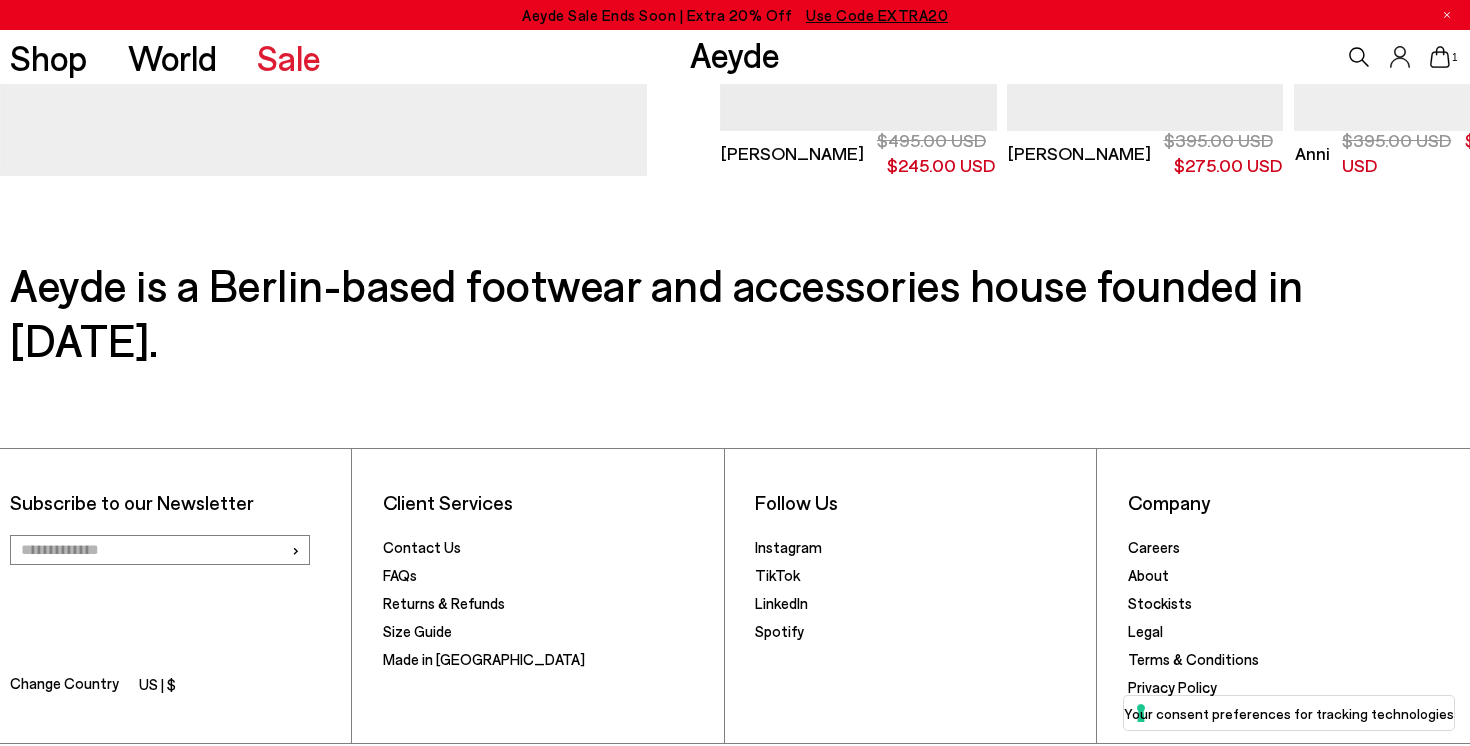 scroll, scrollTop: 998, scrollLeft: 0, axis: vertical 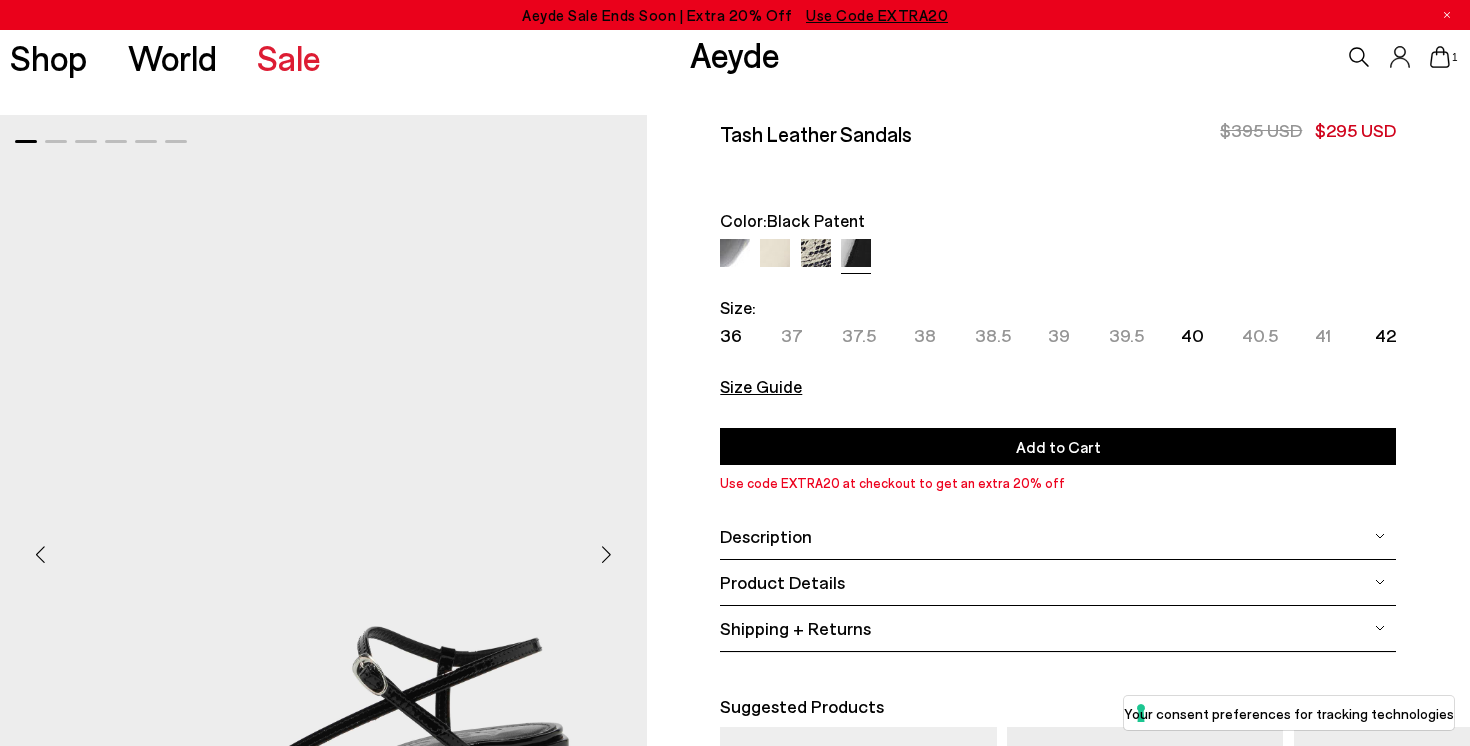 click on "Tash Leather Sandals
$395 USD
$295 USD" at bounding box center [1058, 135] 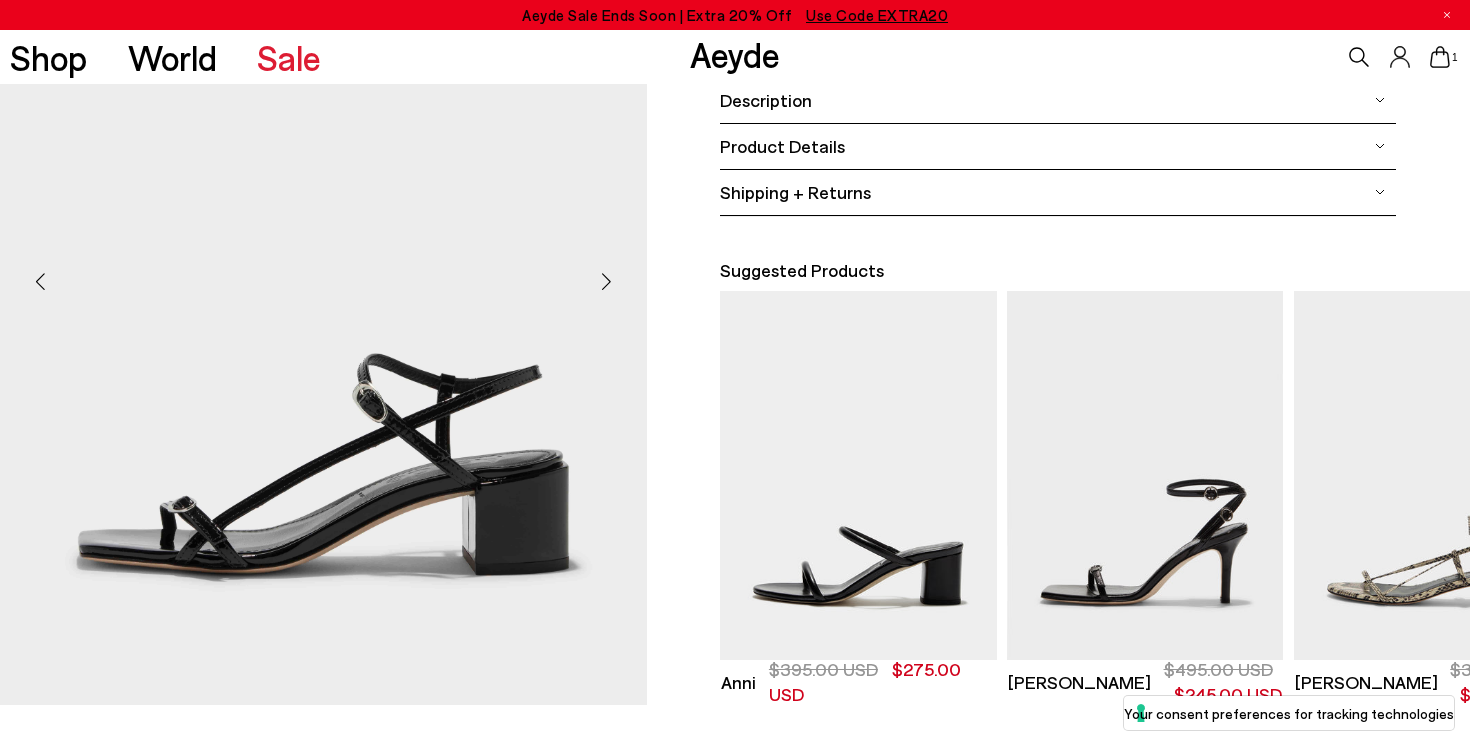 scroll, scrollTop: 435, scrollLeft: 0, axis: vertical 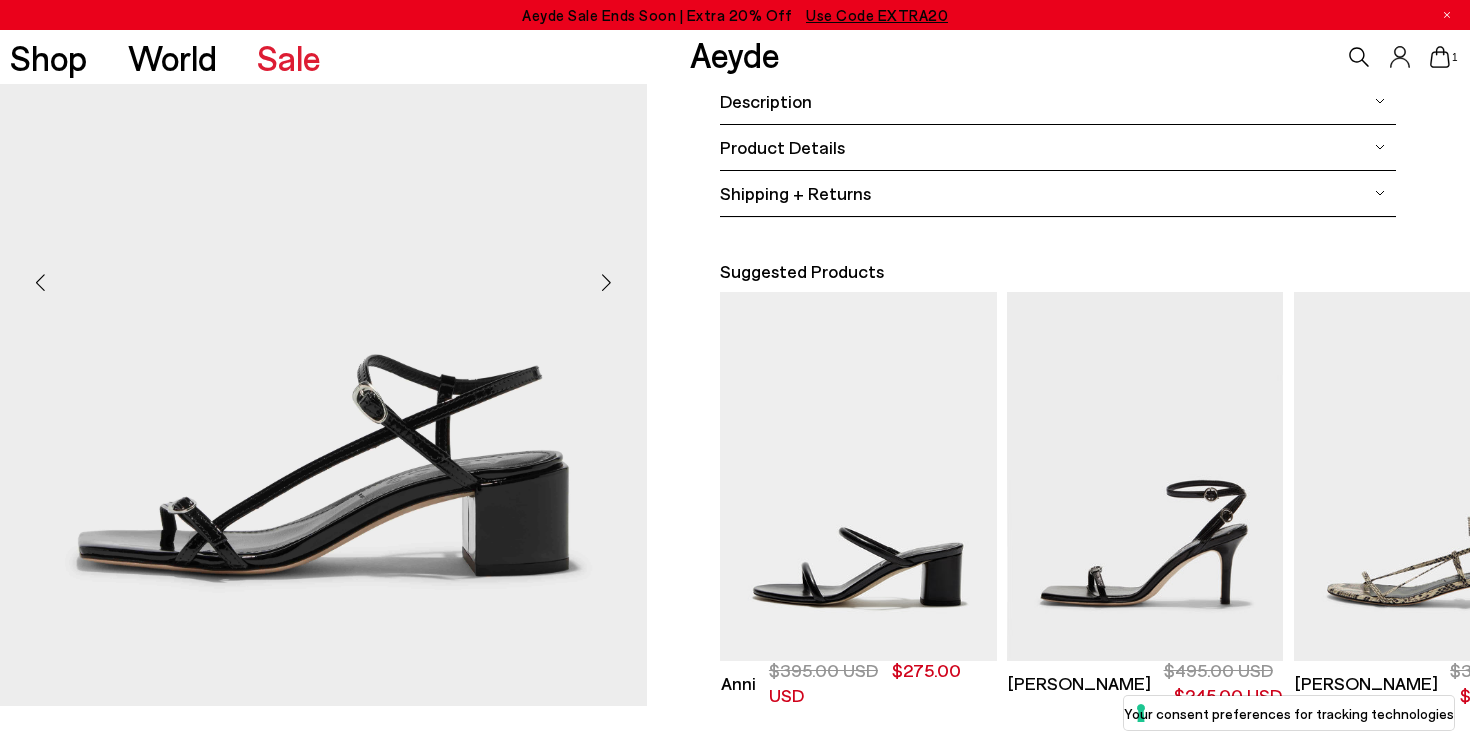 click at bounding box center [607, 282] 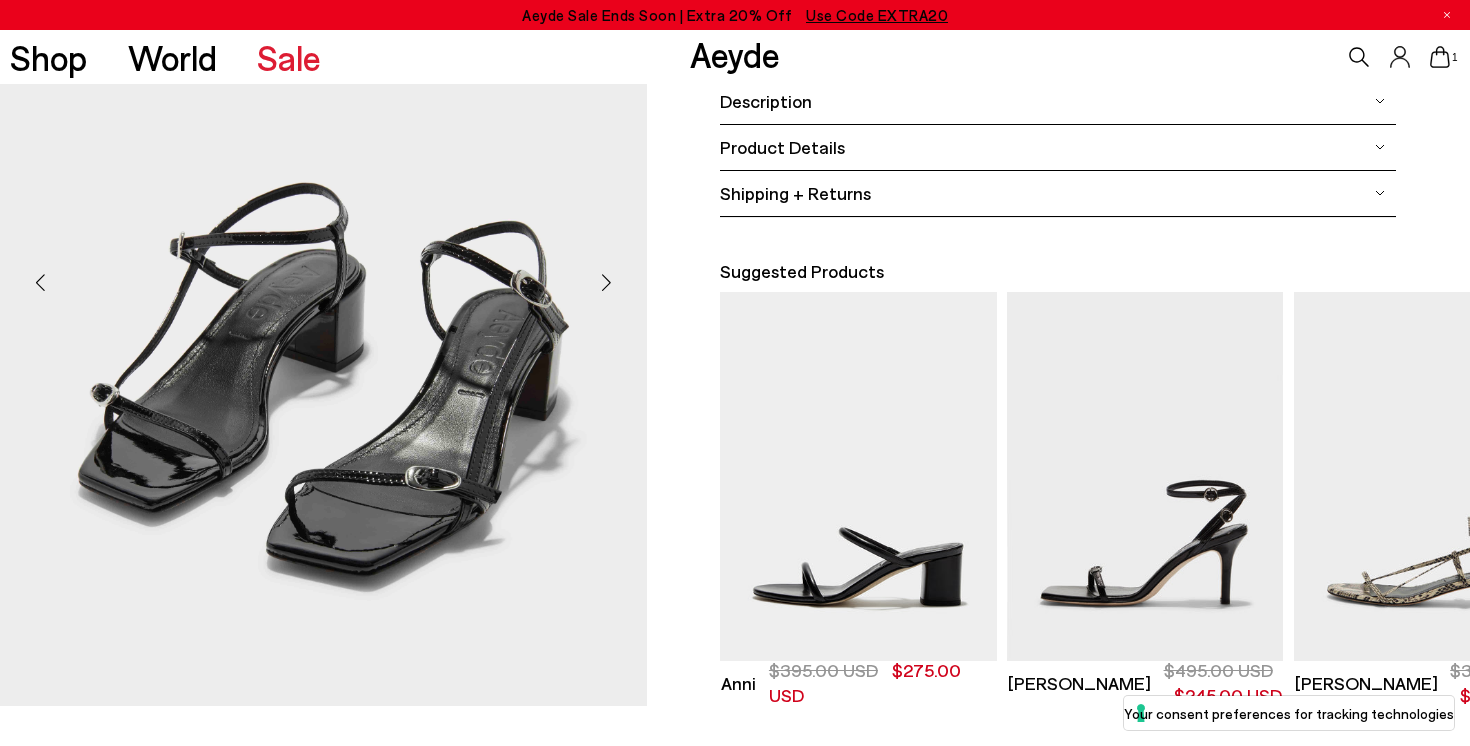 click at bounding box center [607, 282] 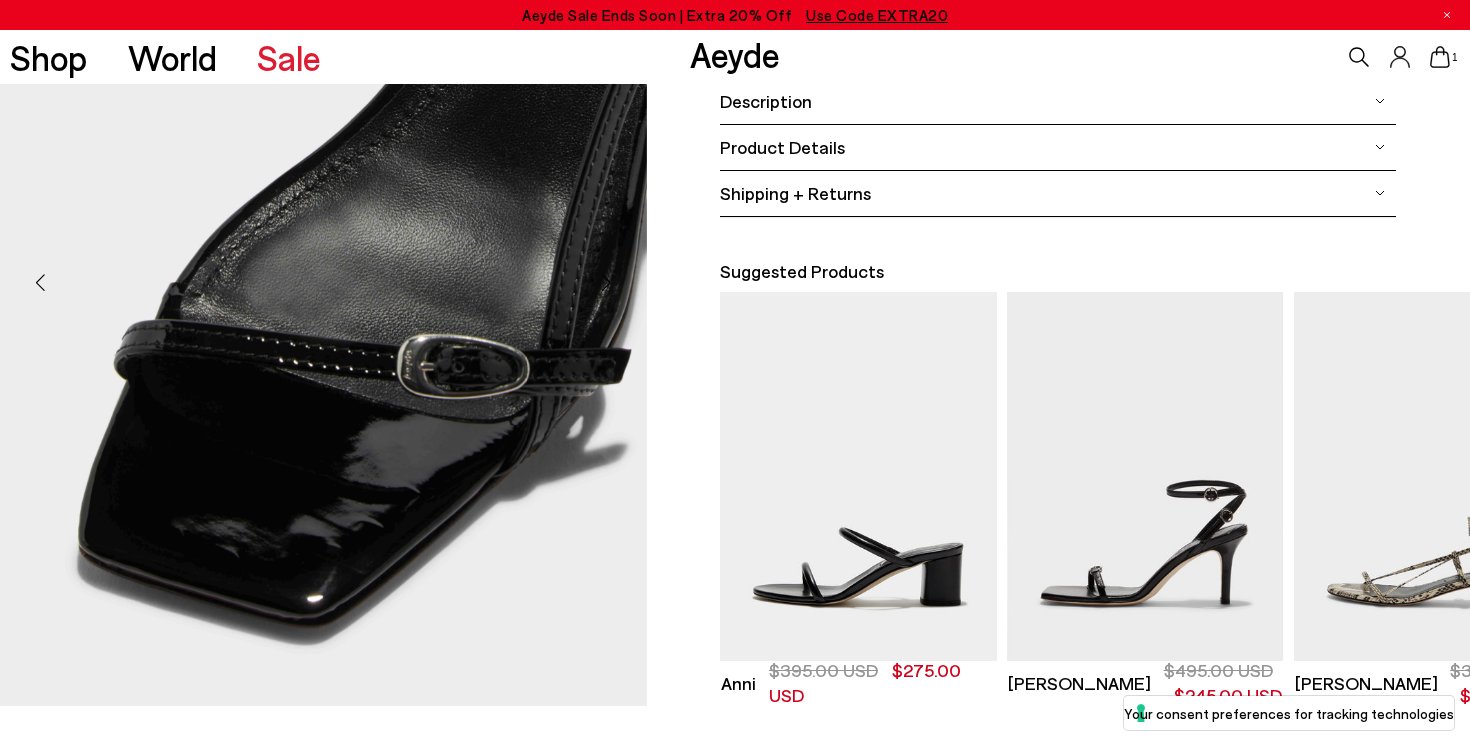 click at bounding box center [607, 282] 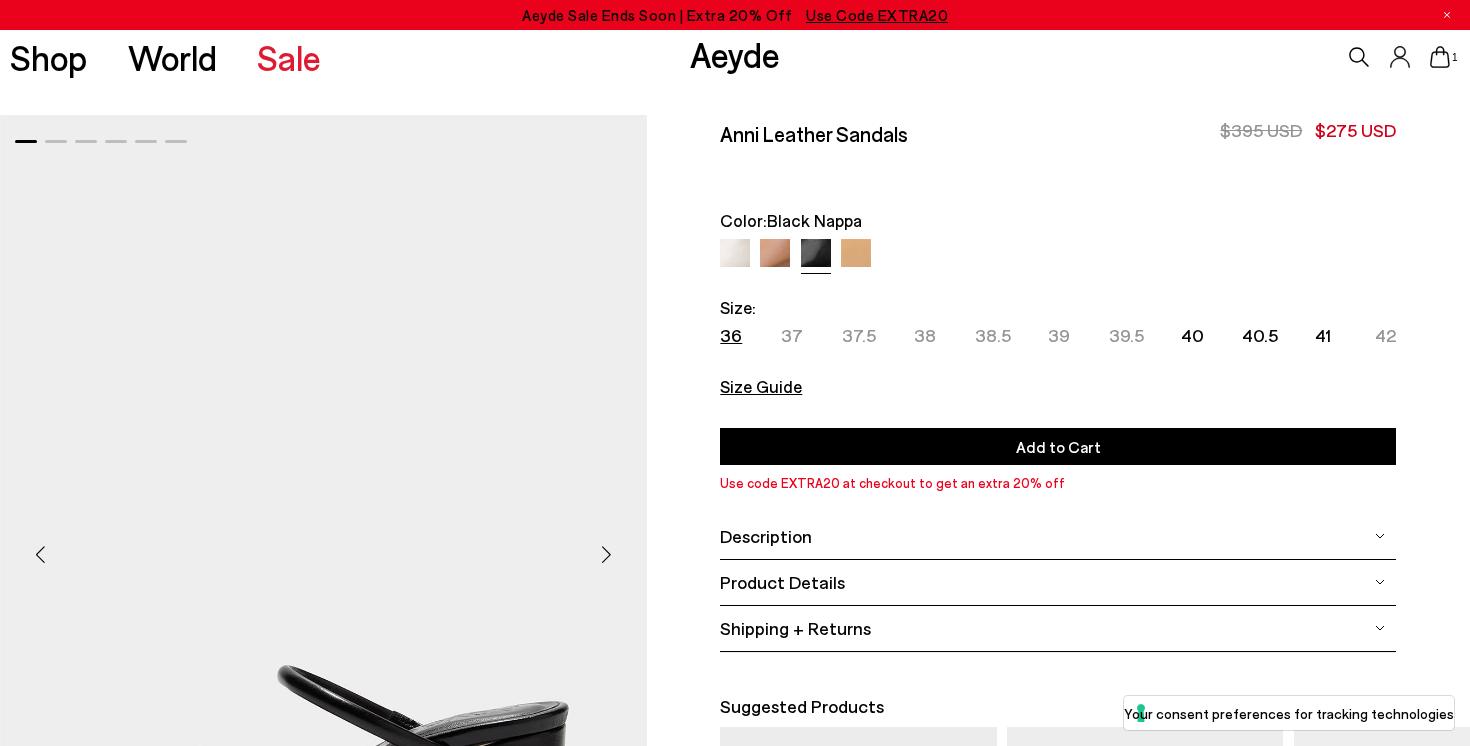 scroll, scrollTop: 1084, scrollLeft: 0, axis: vertical 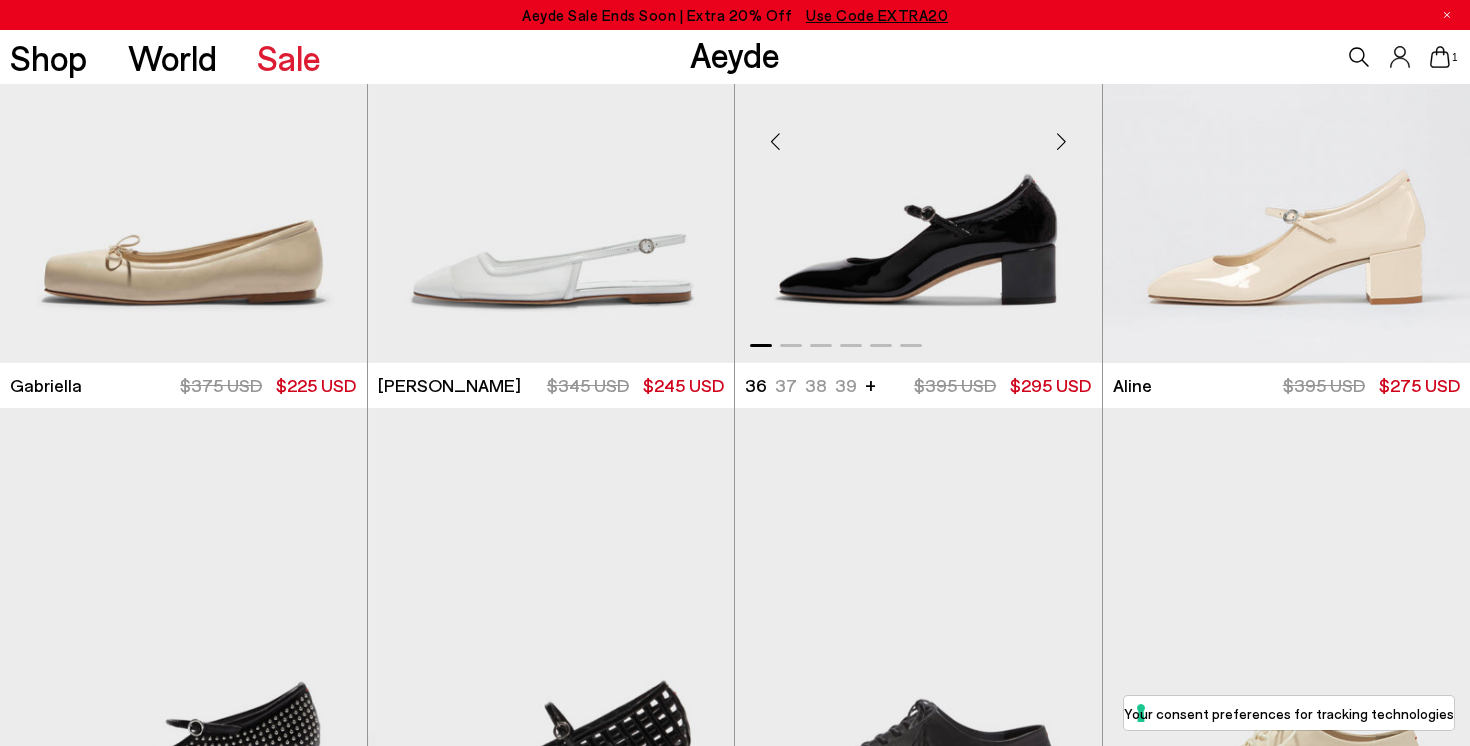 click at bounding box center [1062, 141] 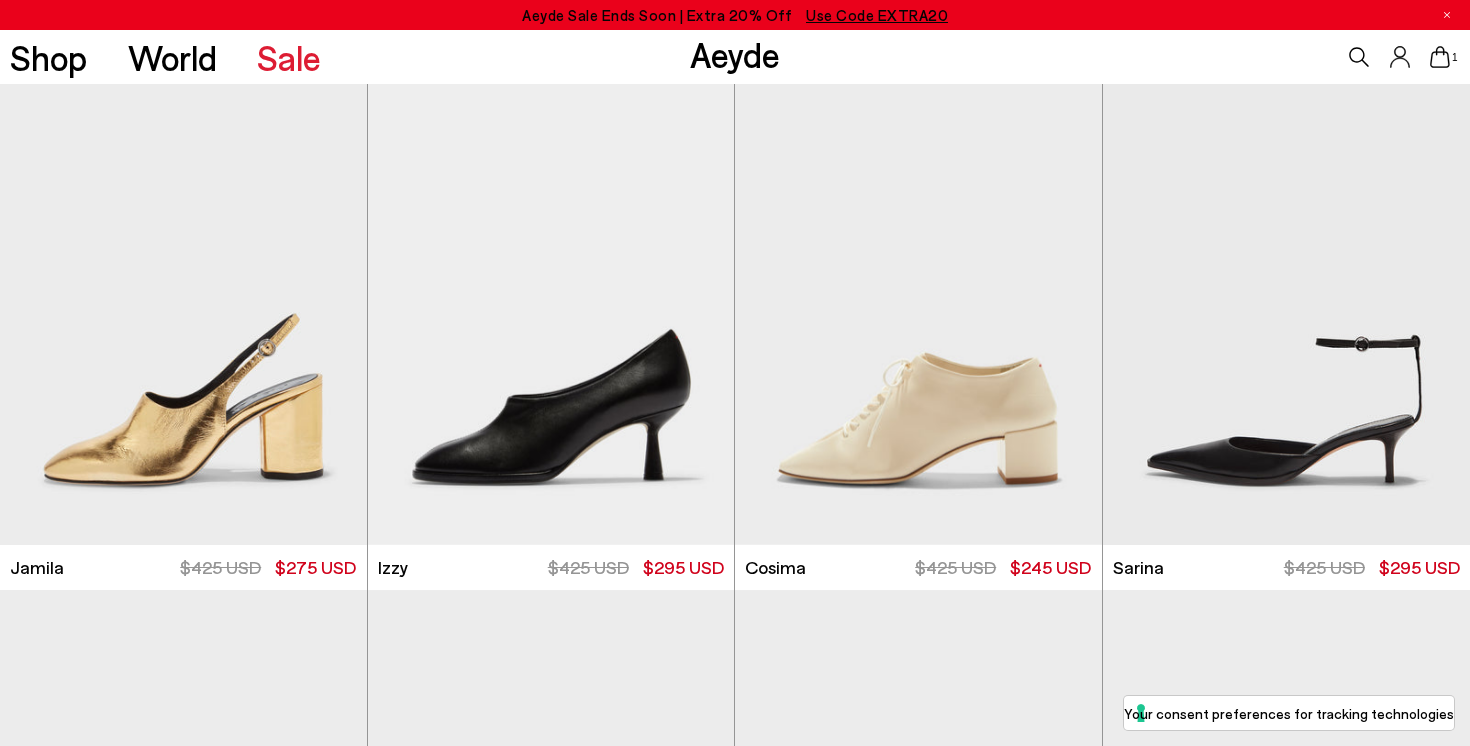 scroll, scrollTop: 9107, scrollLeft: 0, axis: vertical 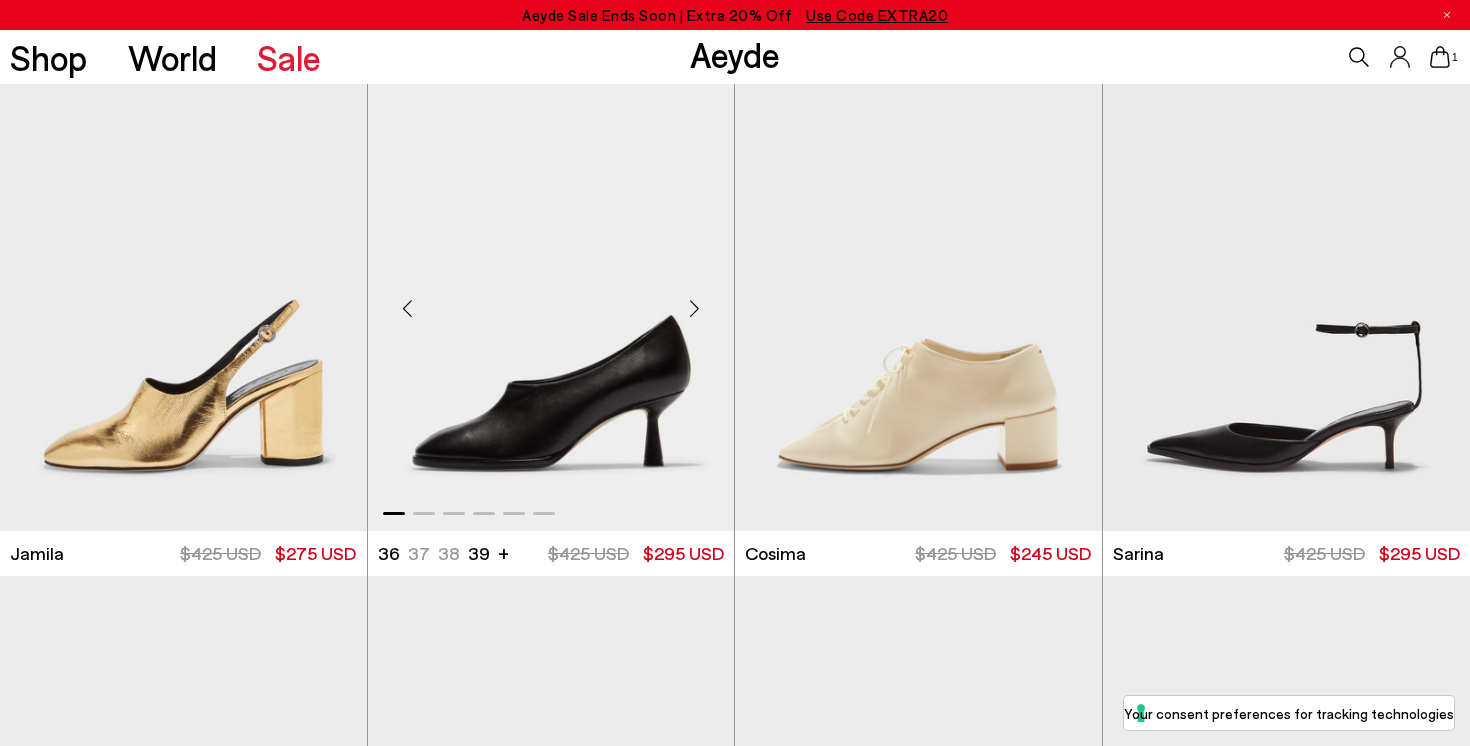 click at bounding box center [694, 308] 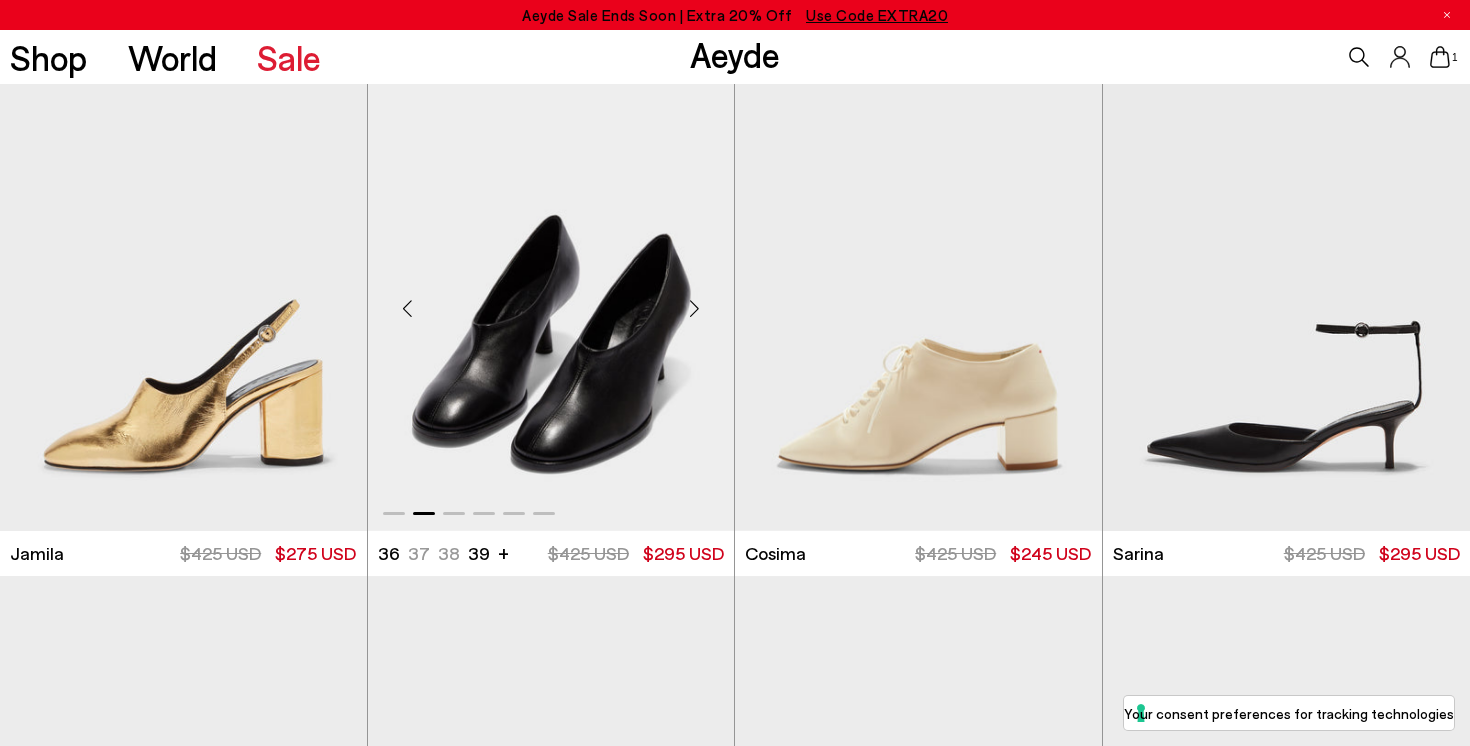 click at bounding box center (694, 308) 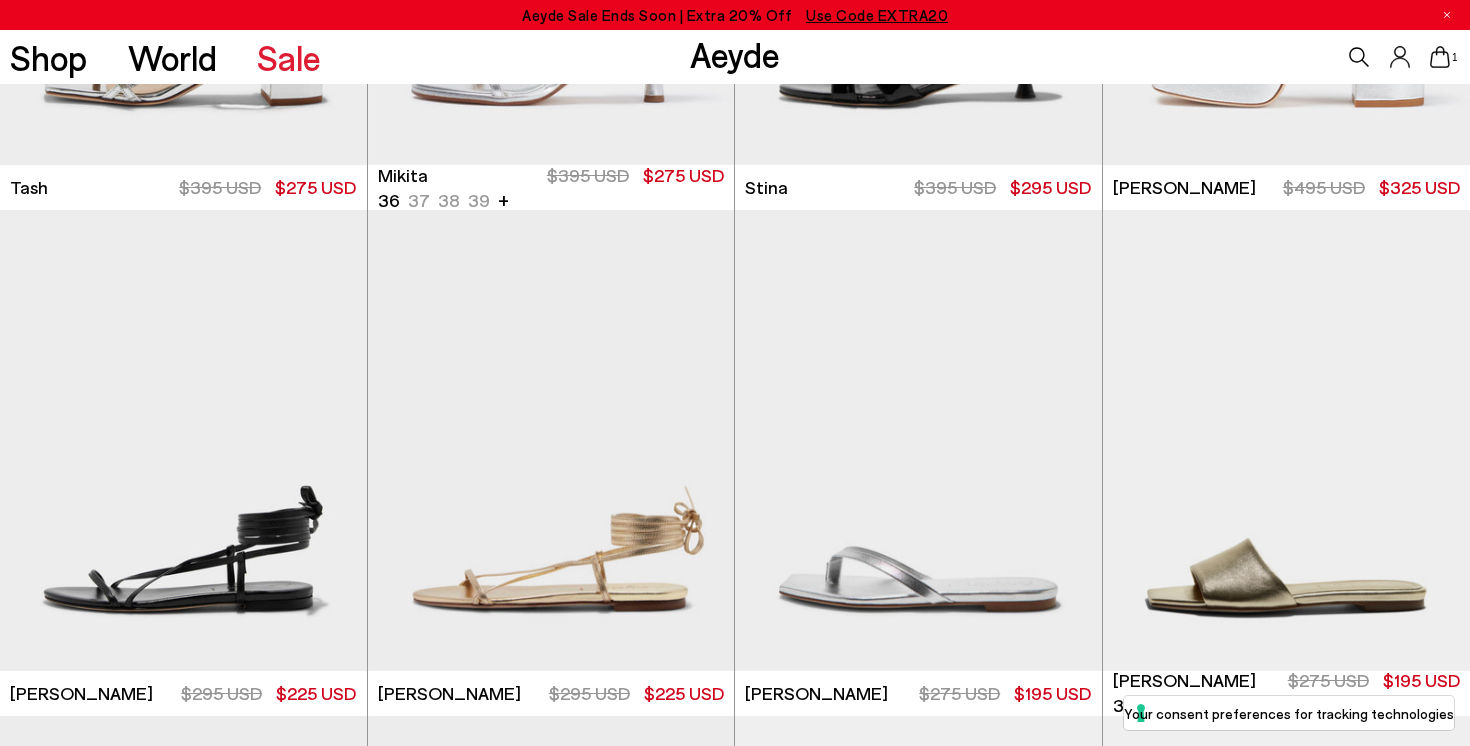 scroll, scrollTop: 13520, scrollLeft: 0, axis: vertical 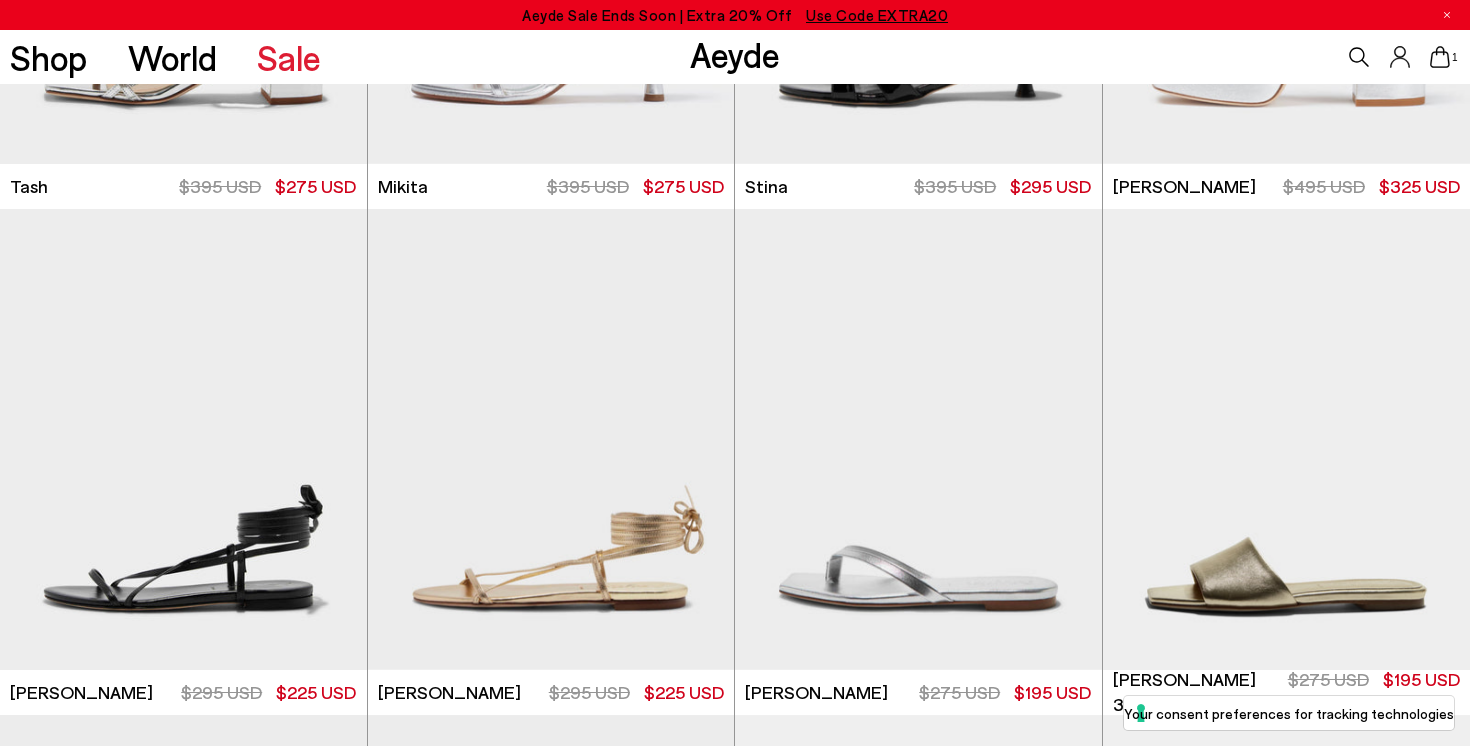 click 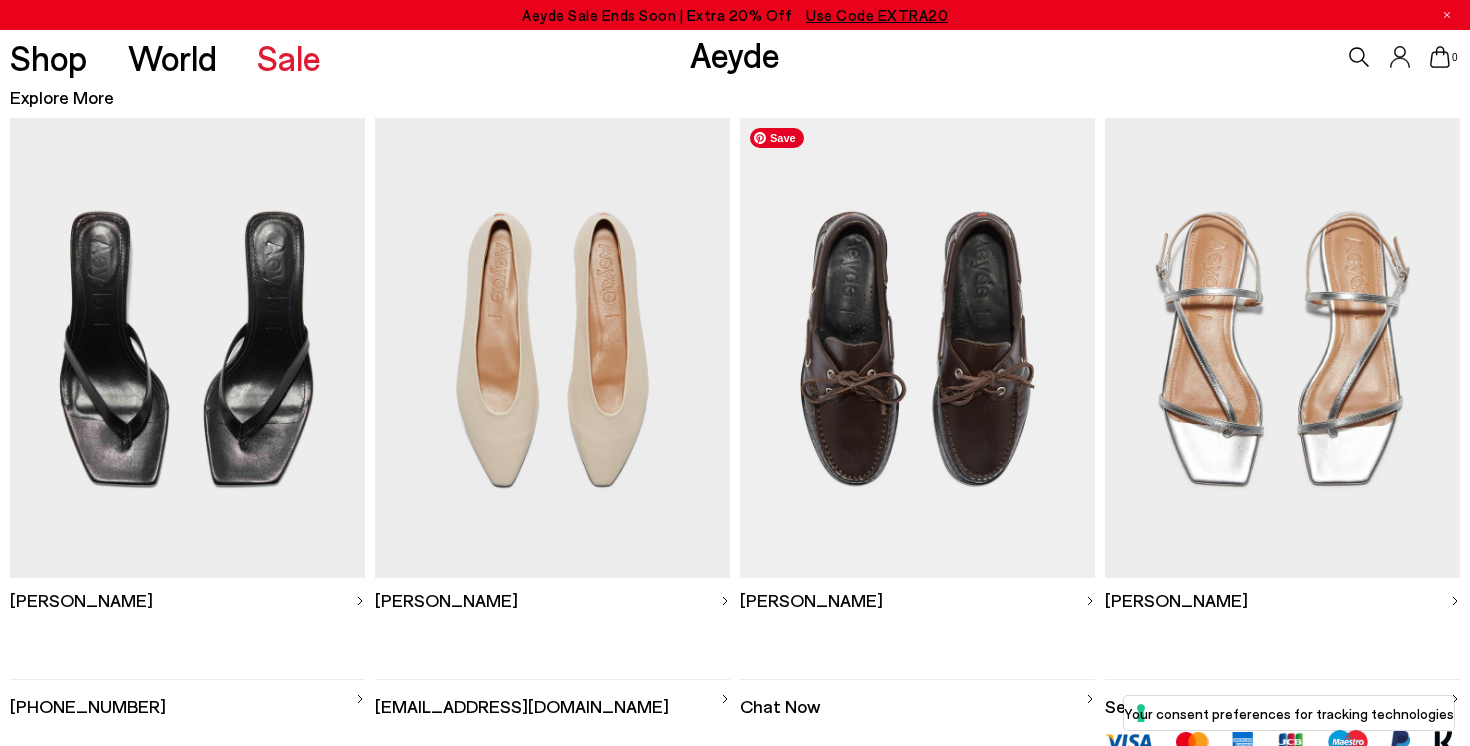 scroll, scrollTop: 0, scrollLeft: 0, axis: both 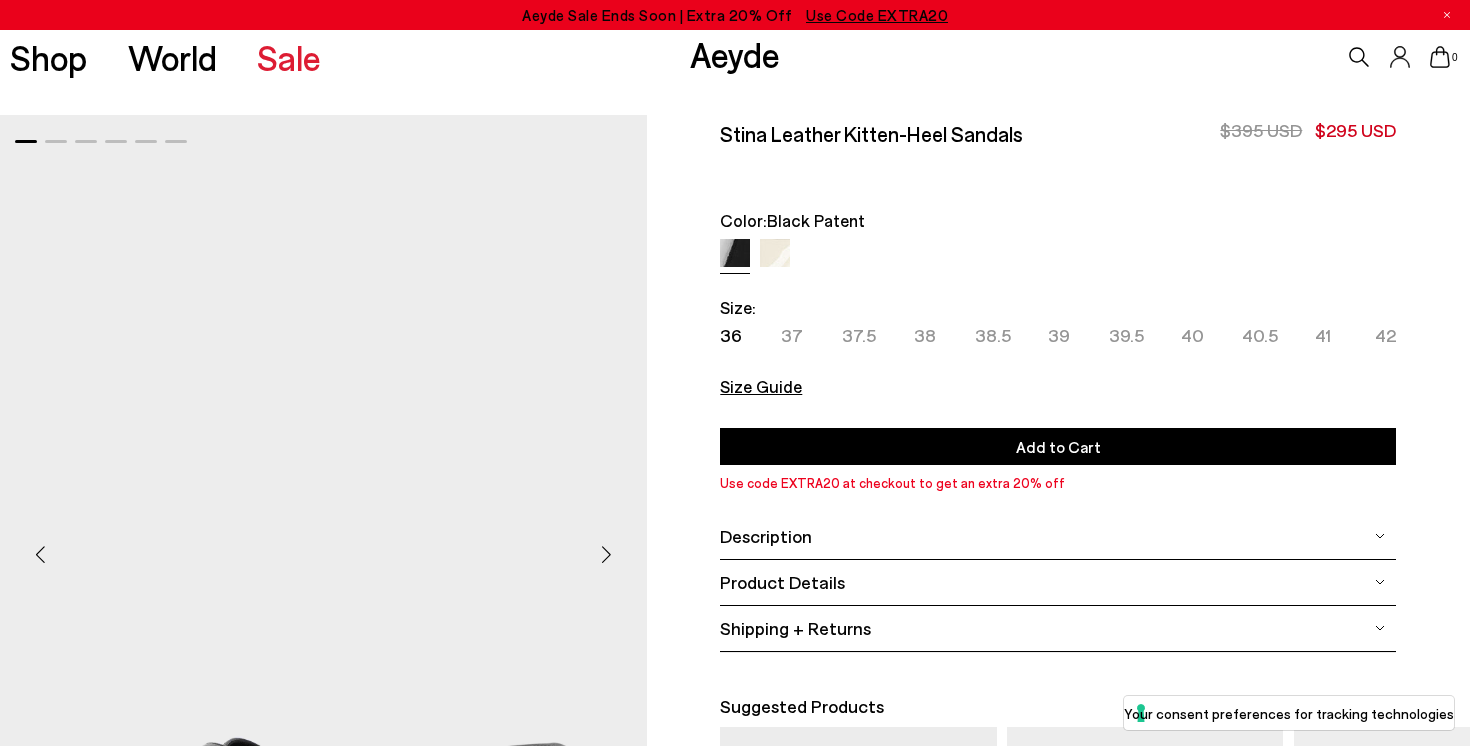 click 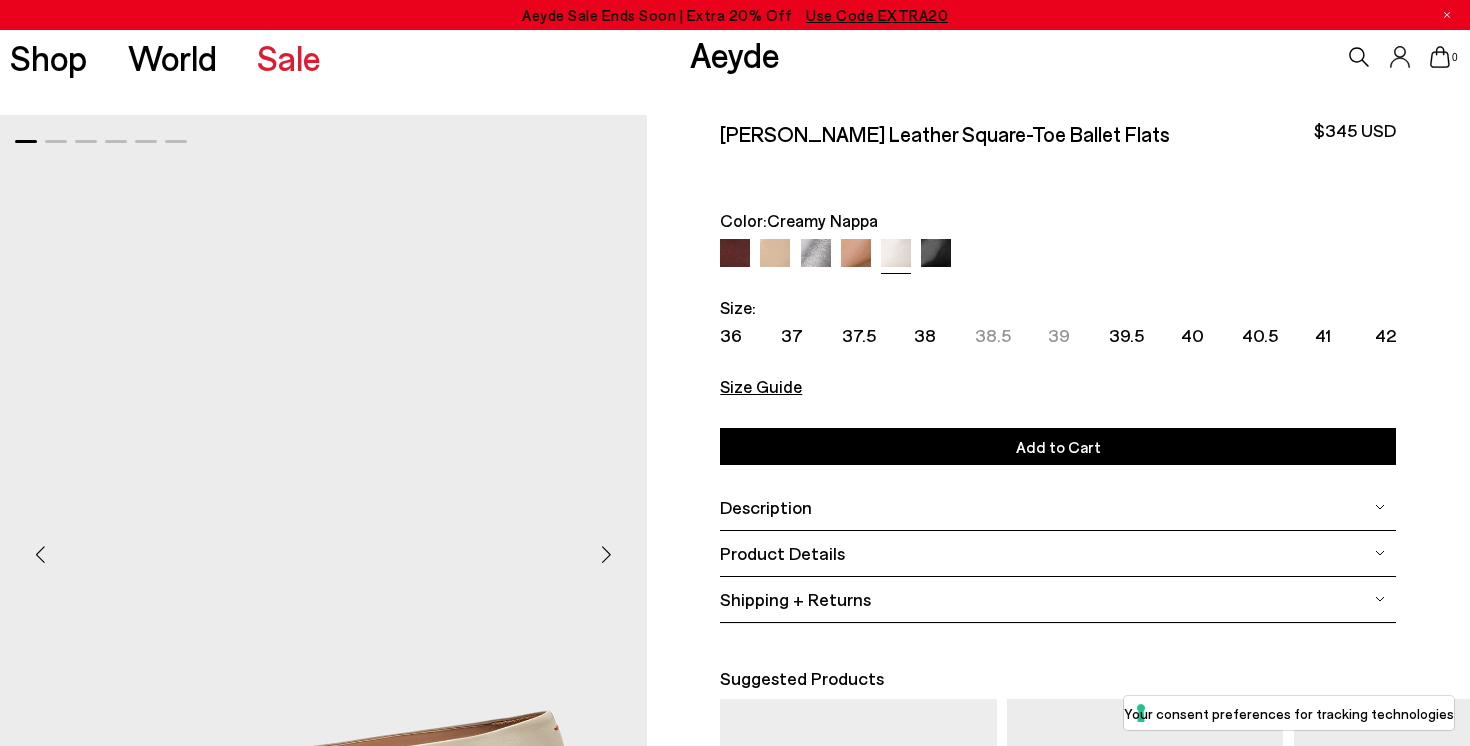 scroll, scrollTop: 0, scrollLeft: 0, axis: both 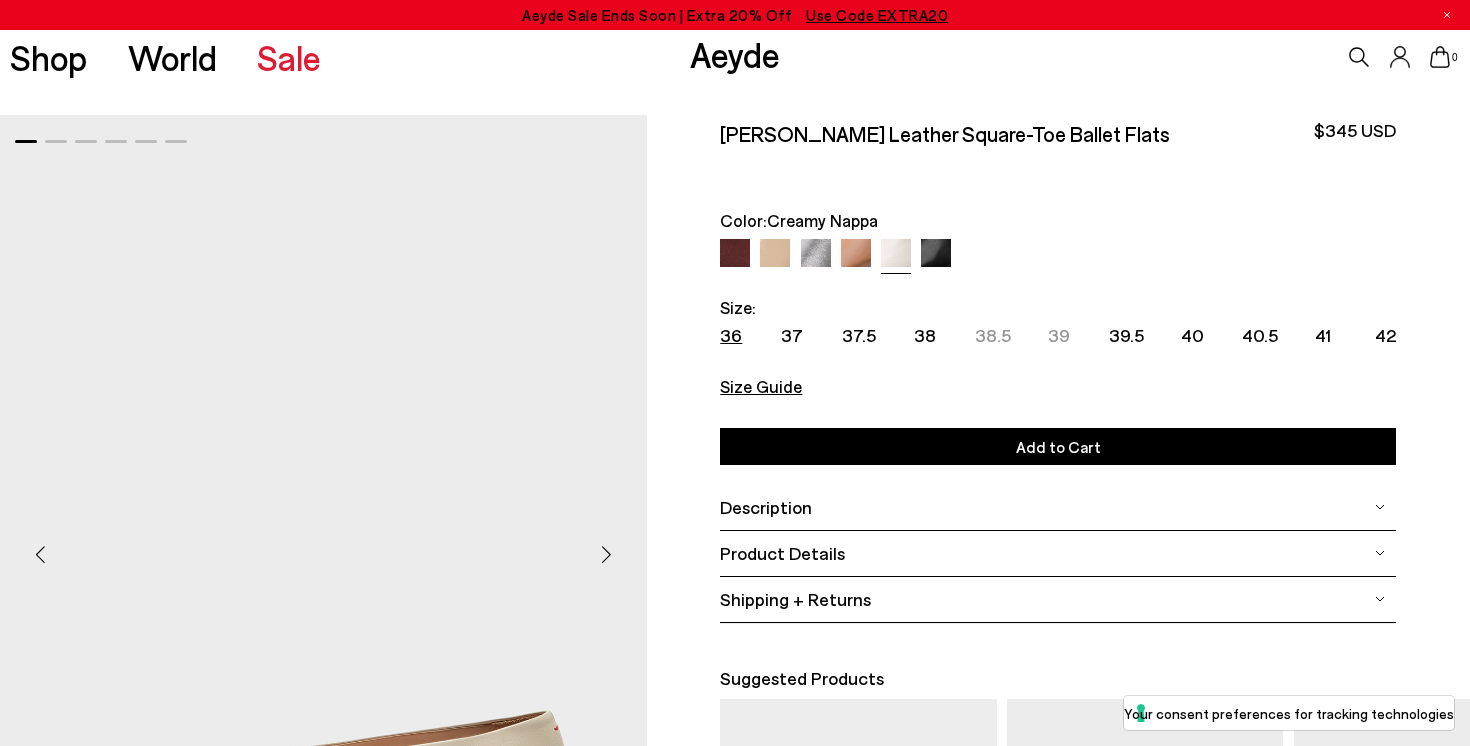 click on "36" at bounding box center (731, 335) 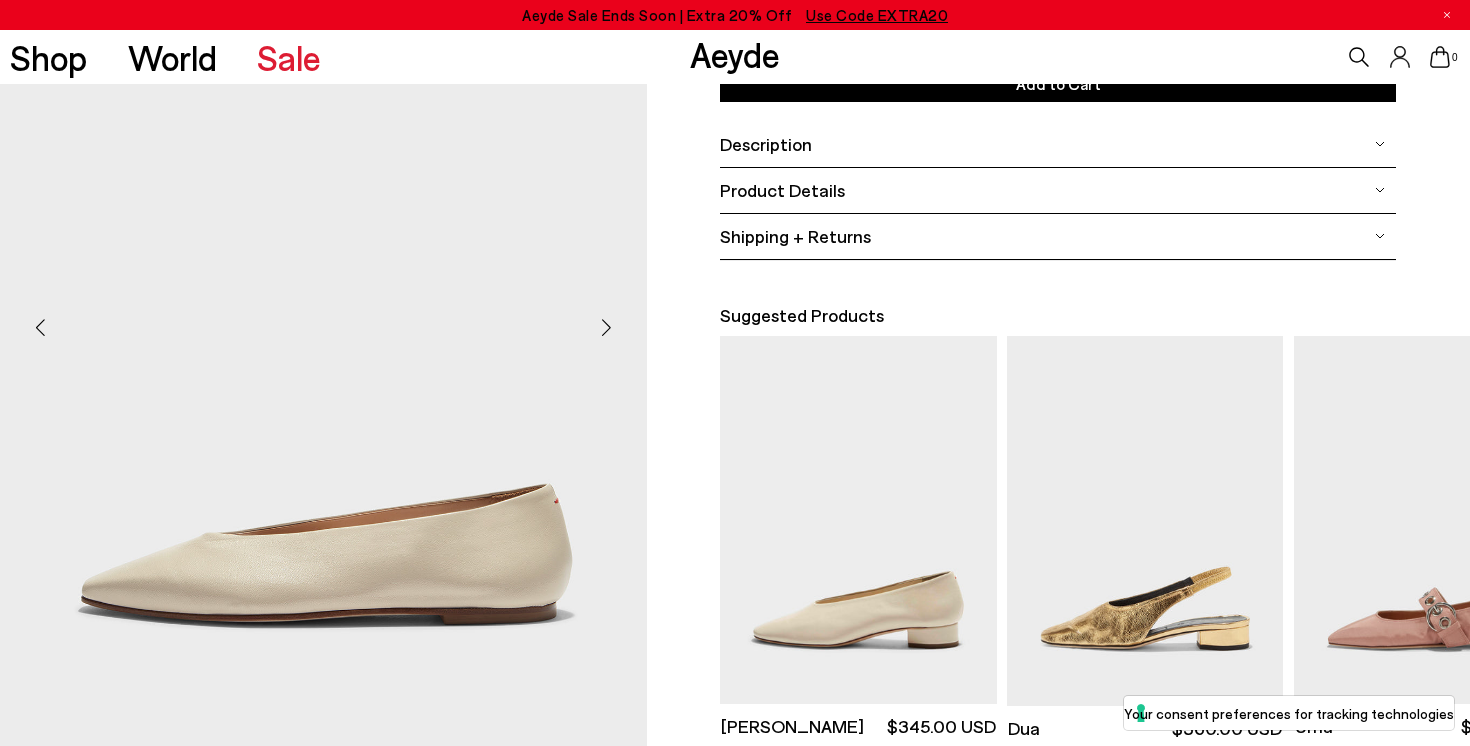scroll, scrollTop: 366, scrollLeft: 0, axis: vertical 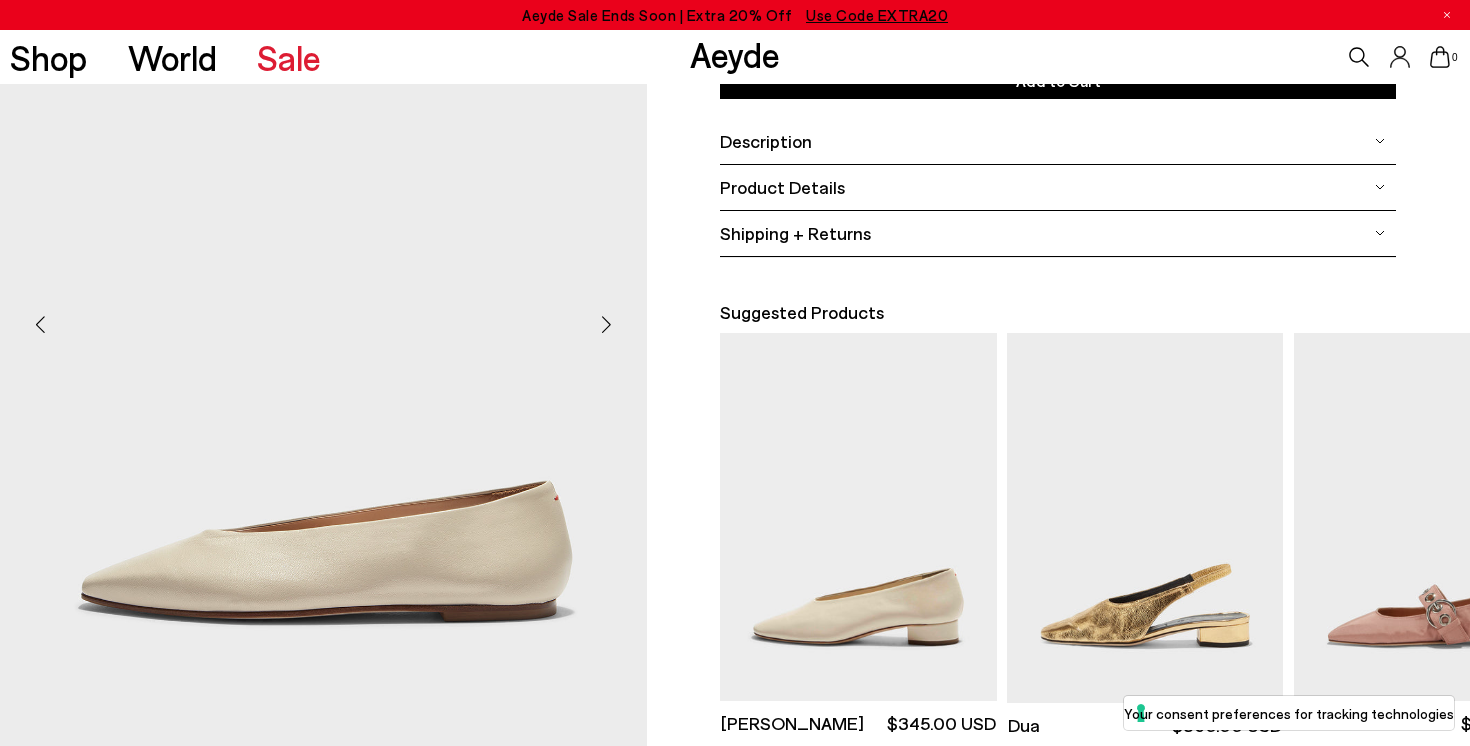 click at bounding box center (607, 325) 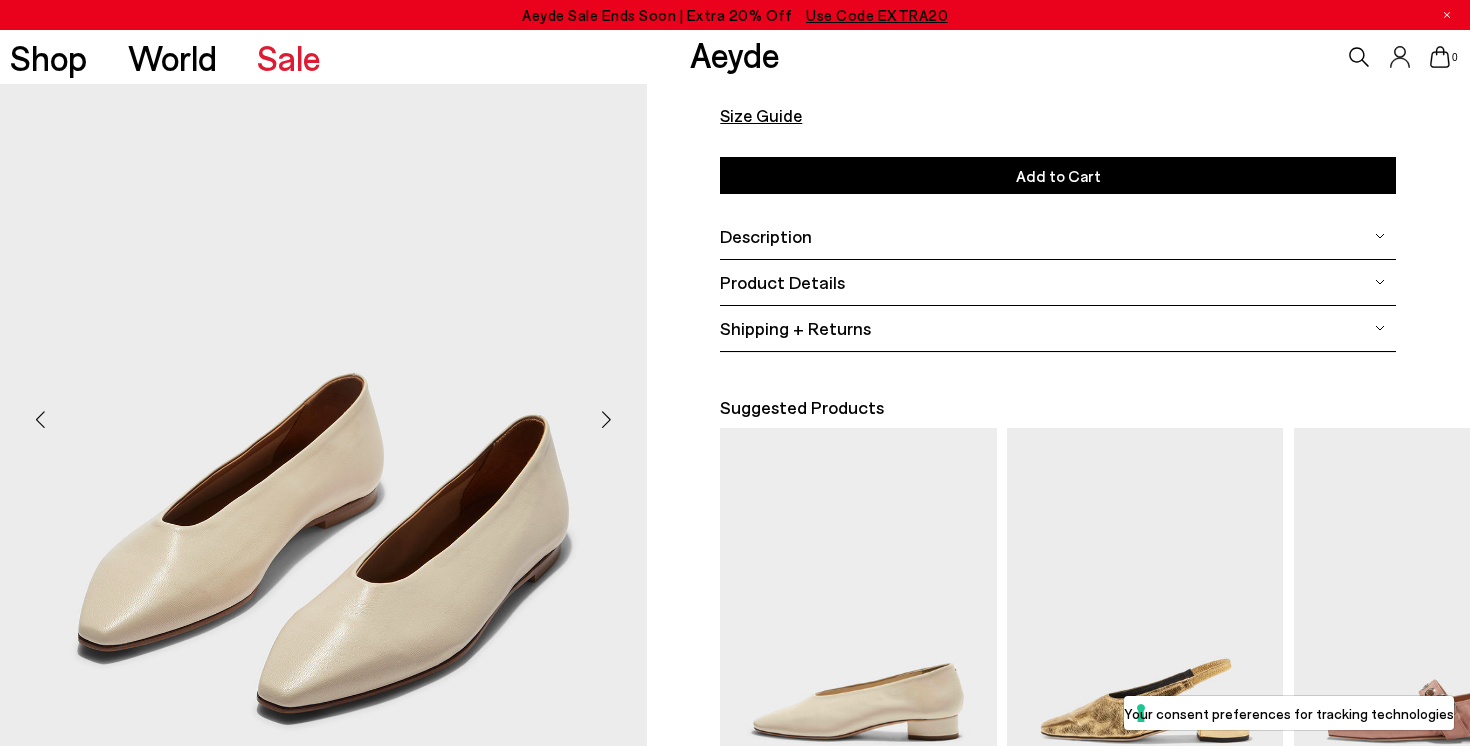 scroll, scrollTop: 0, scrollLeft: 0, axis: both 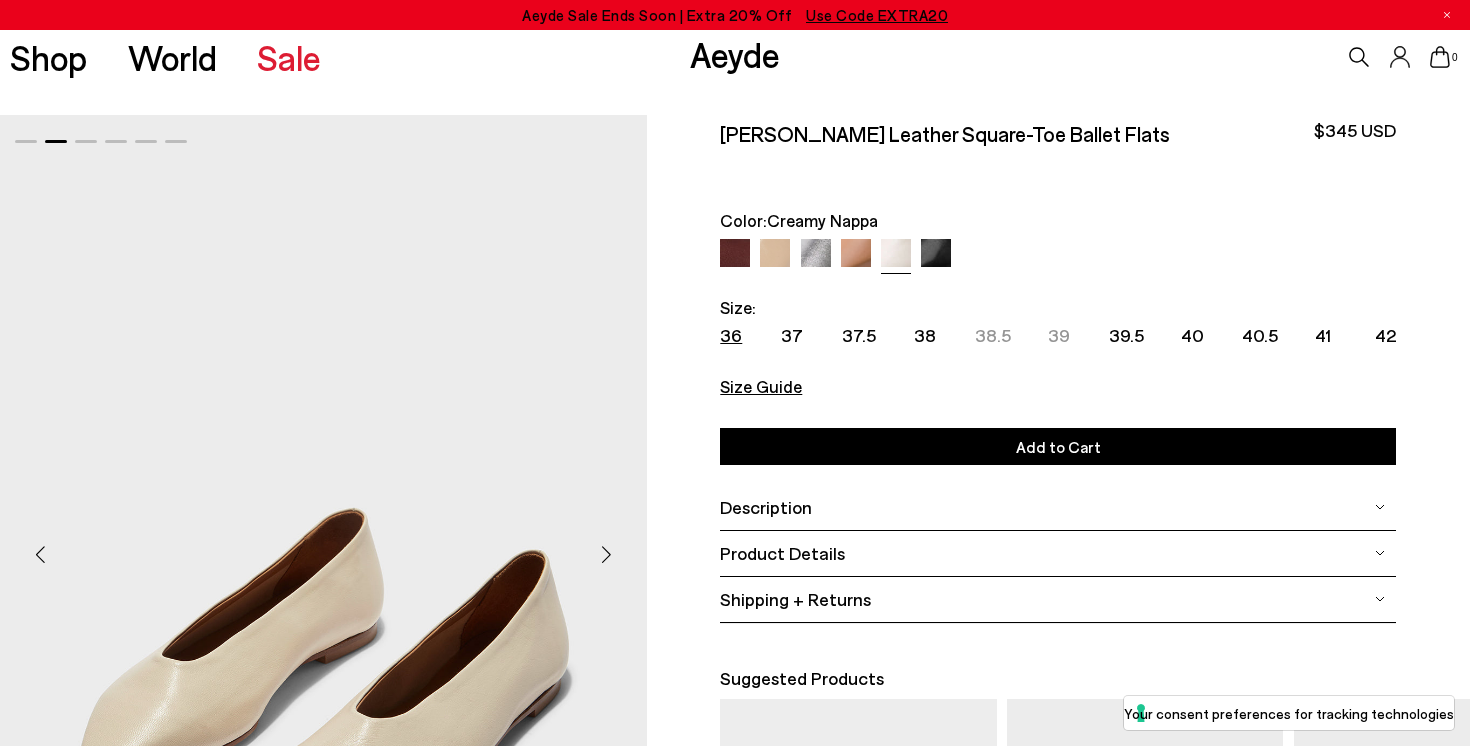 click at bounding box center [735, 254] 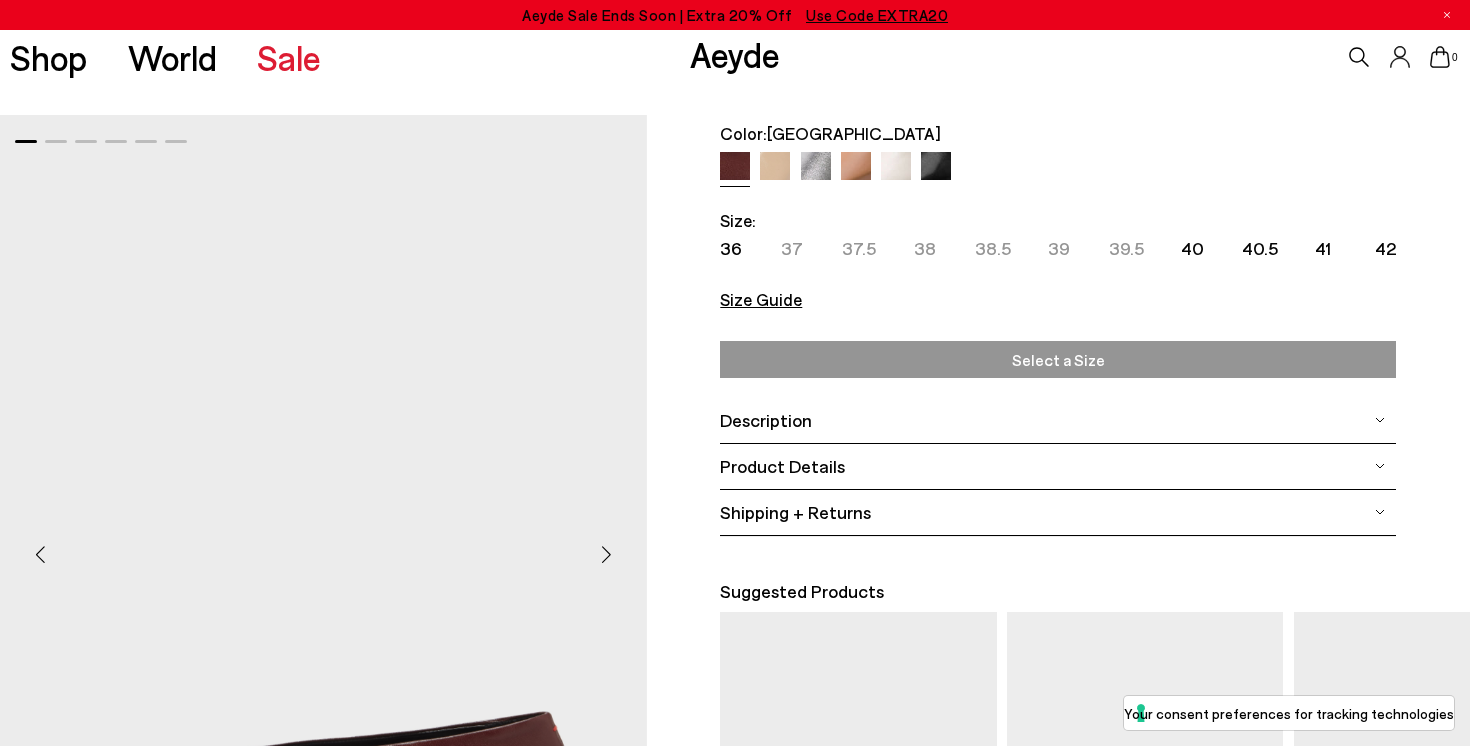 scroll, scrollTop: 105, scrollLeft: 0, axis: vertical 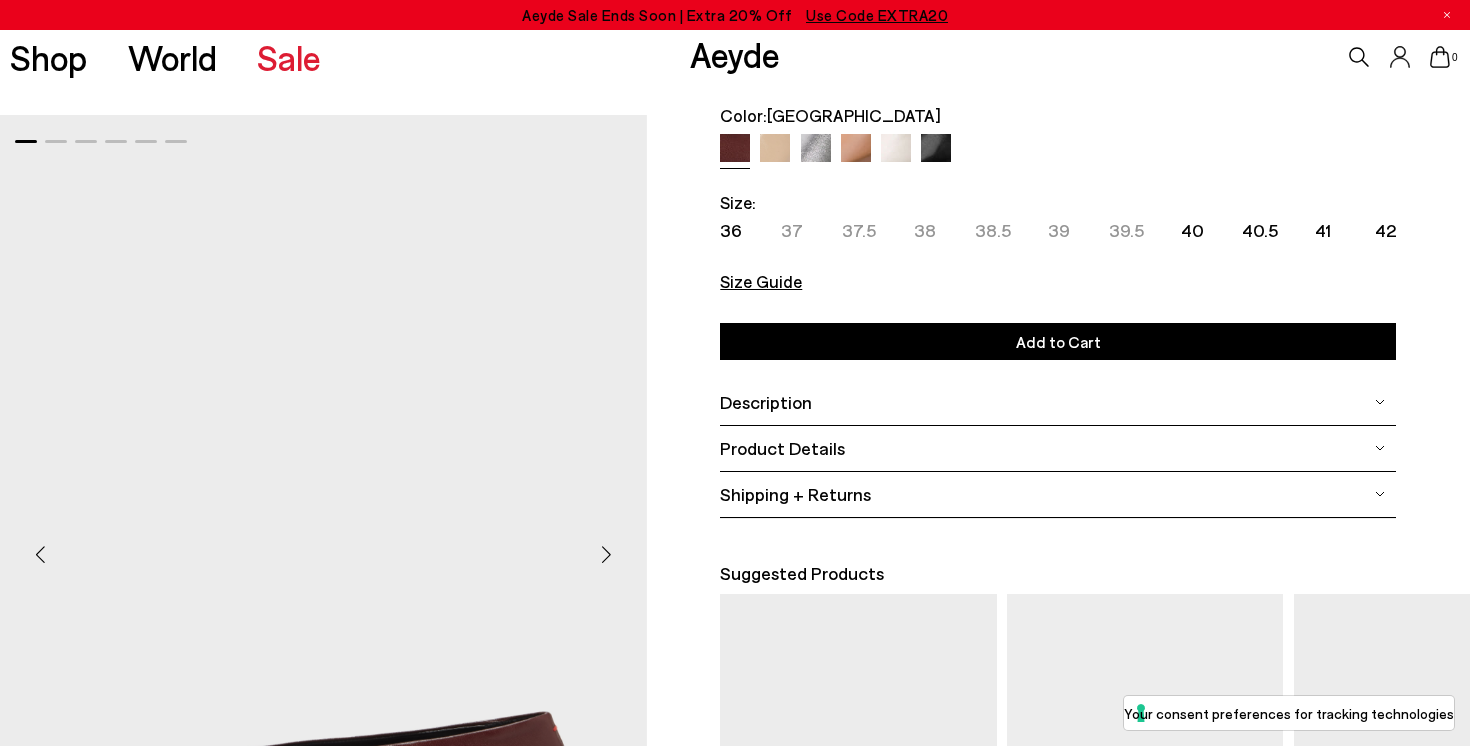 click at bounding box center (856, 149) 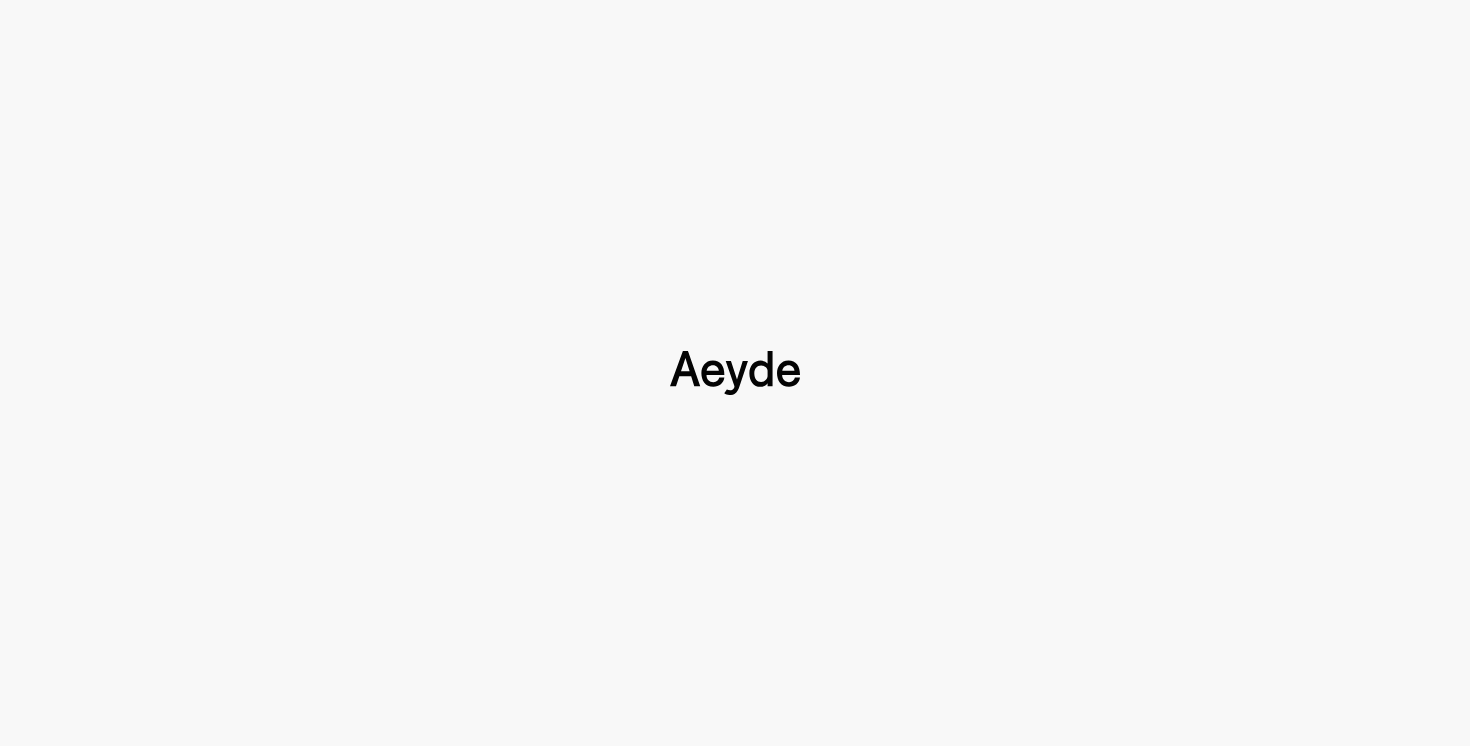 scroll, scrollTop: 0, scrollLeft: 0, axis: both 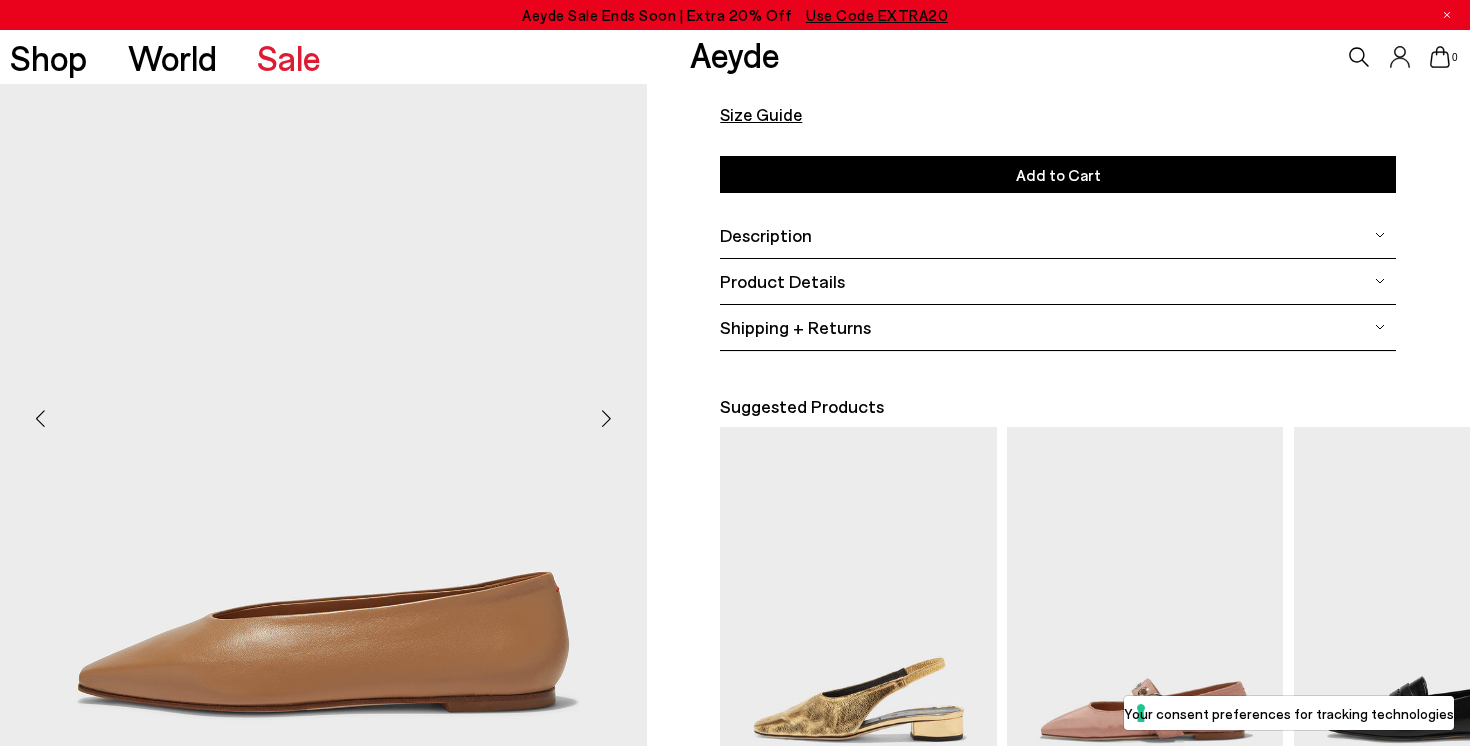 click at bounding box center [607, 419] 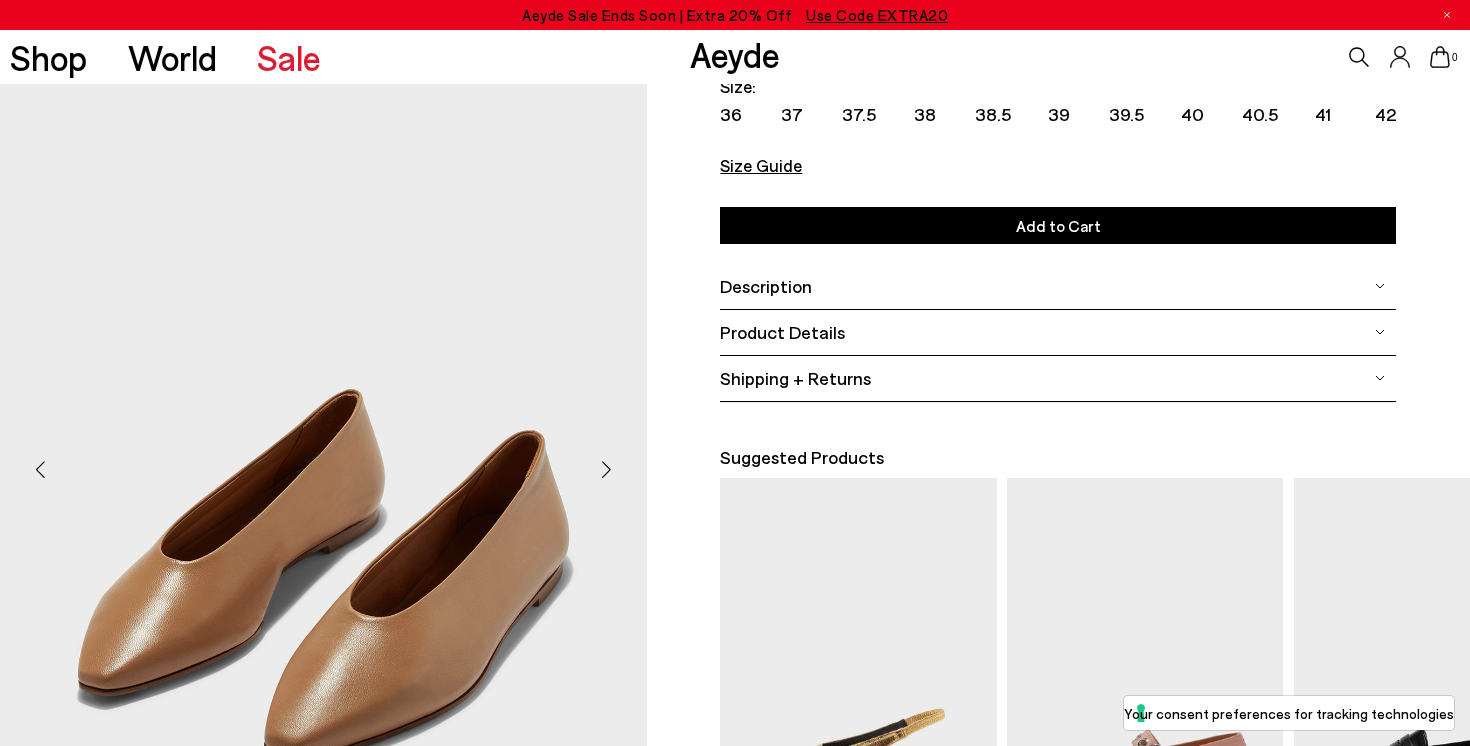 scroll, scrollTop: 0, scrollLeft: 0, axis: both 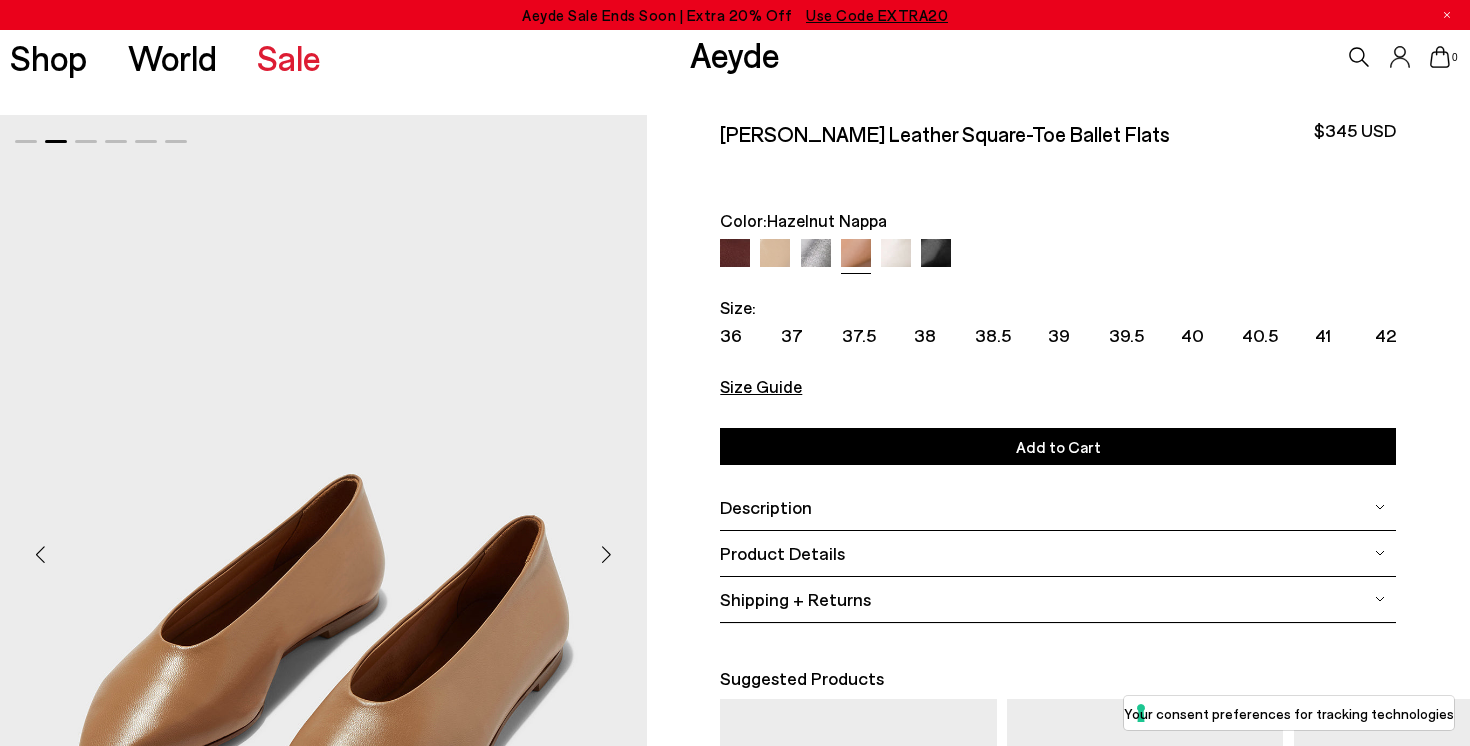 click at bounding box center [775, 254] 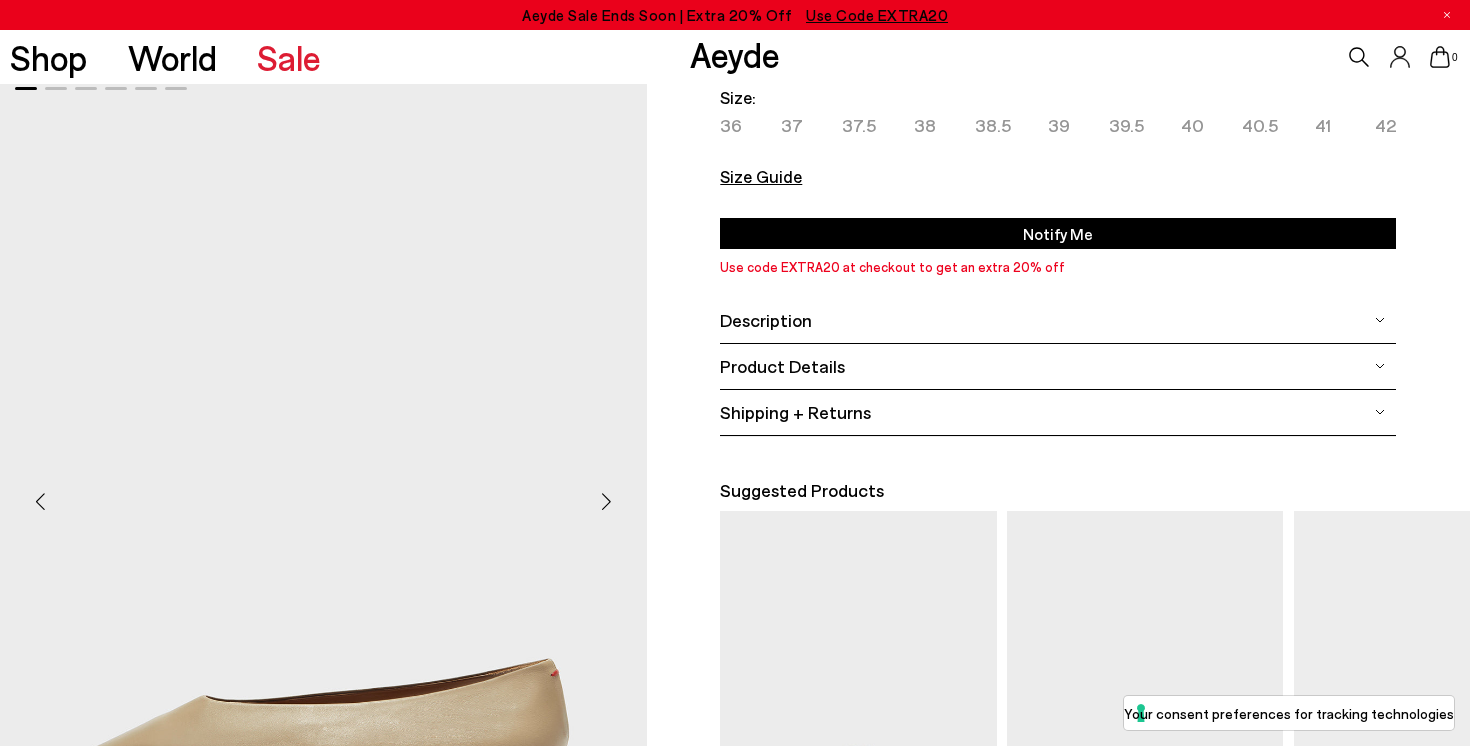scroll, scrollTop: 0, scrollLeft: 0, axis: both 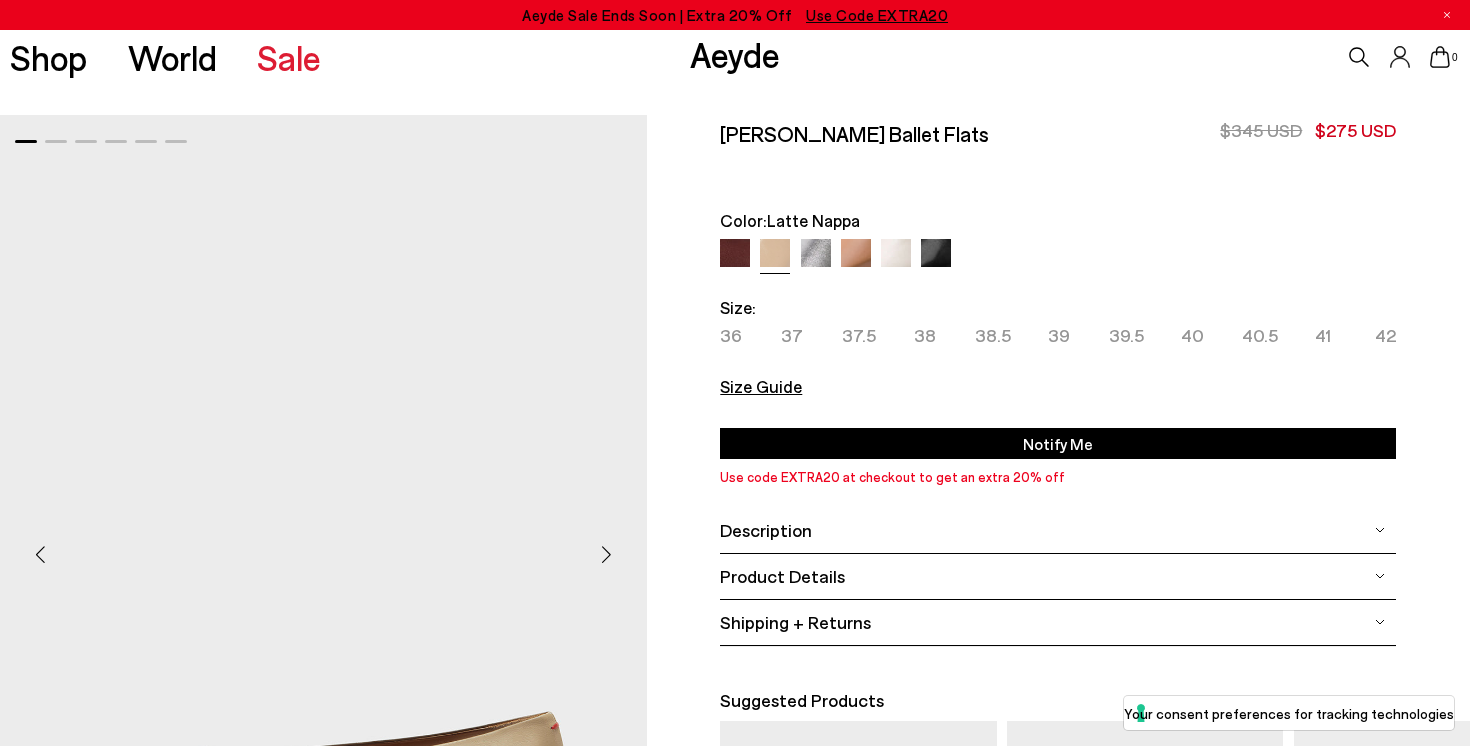 click at bounding box center [607, 554] 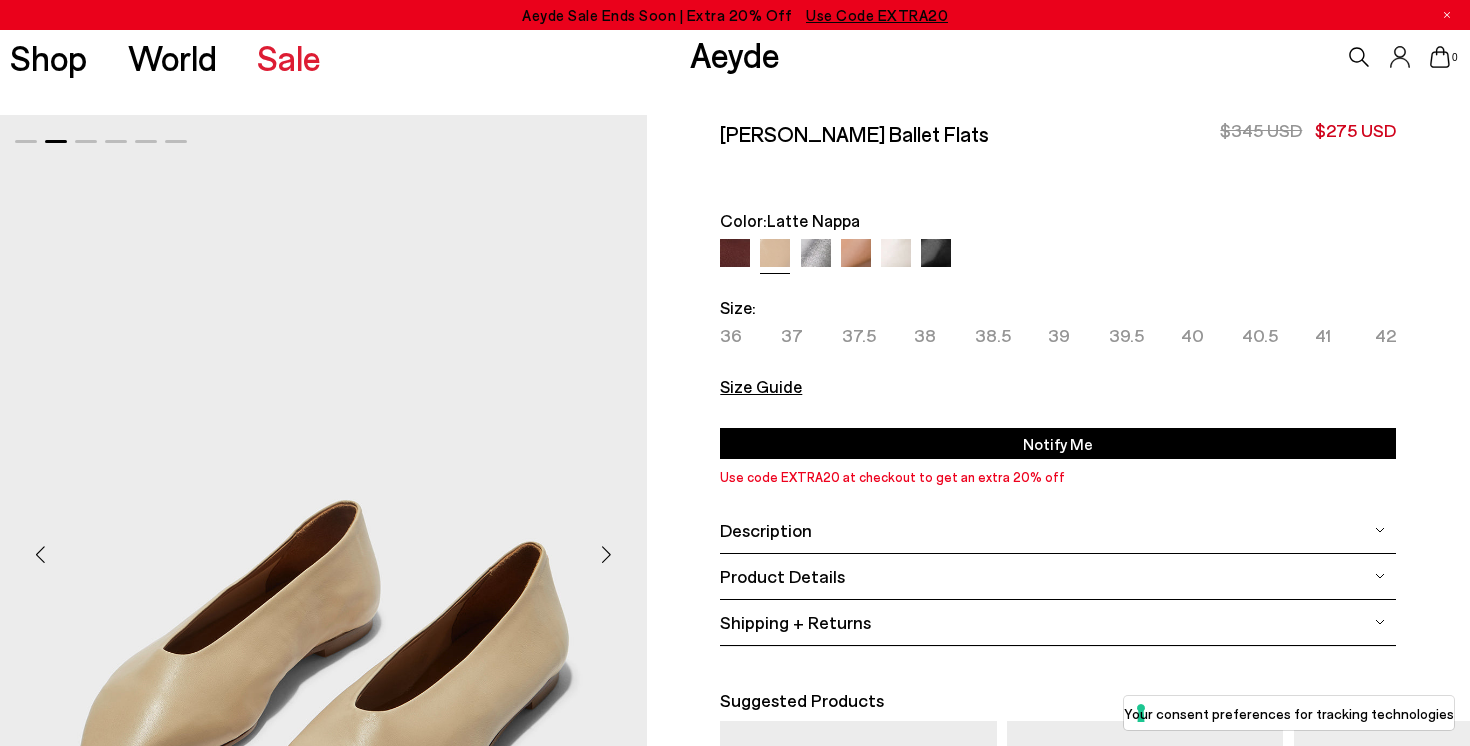 click at bounding box center [607, 554] 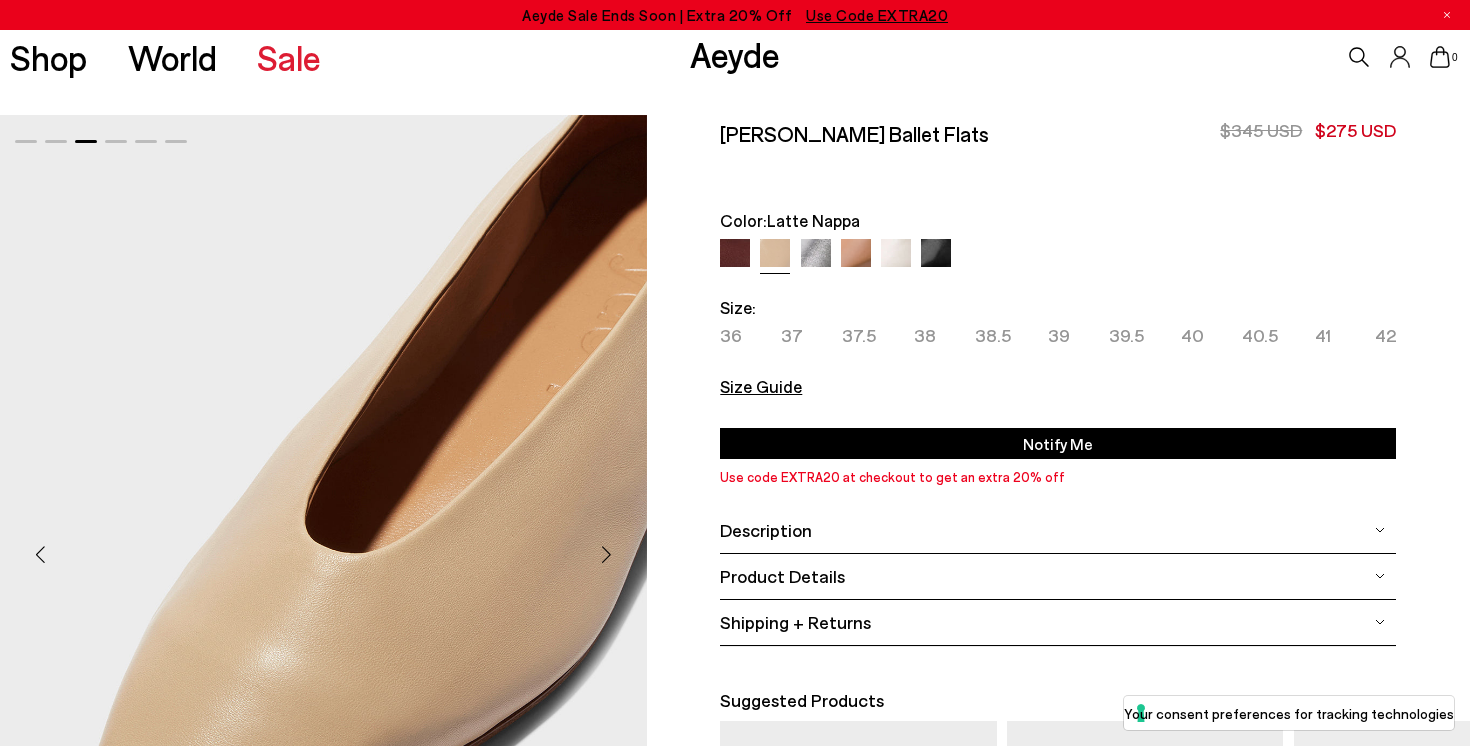 click at bounding box center [735, 254] 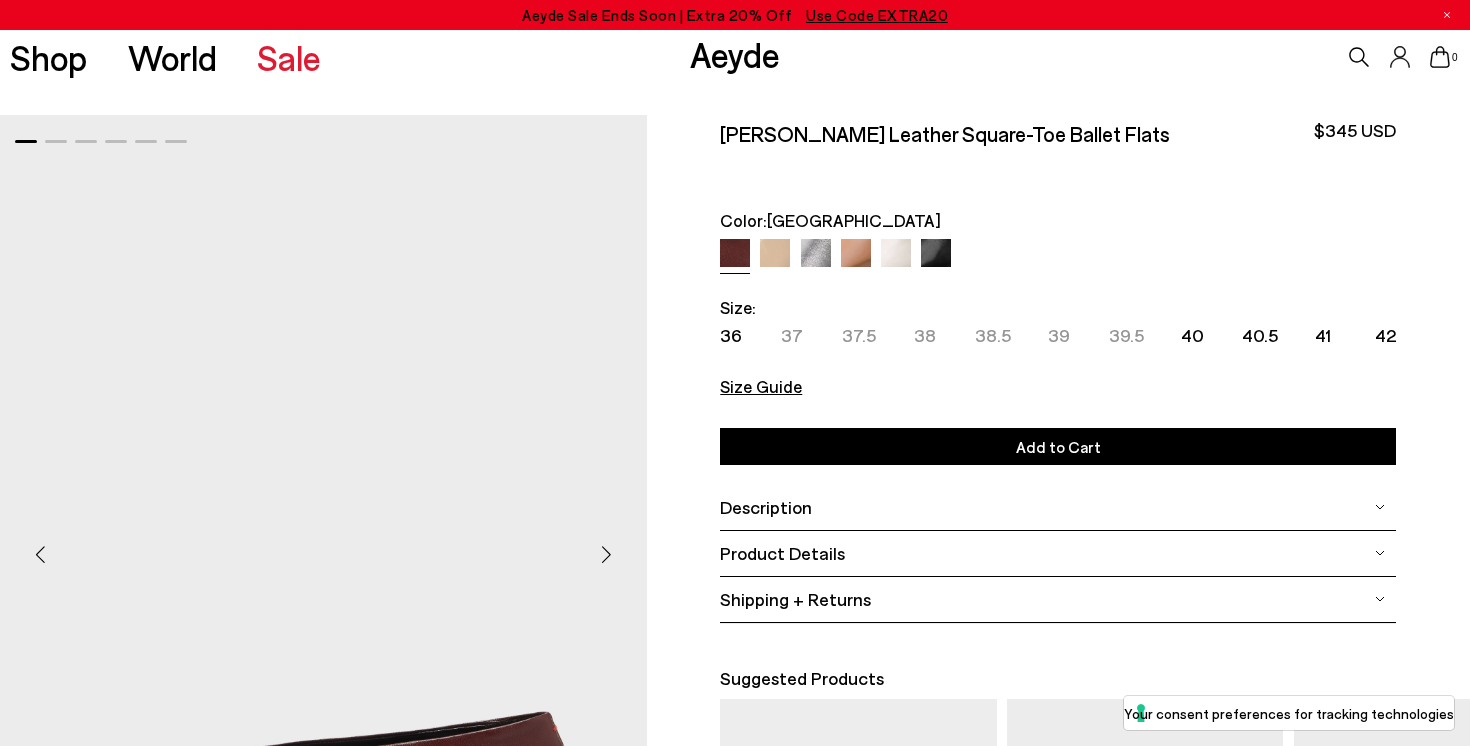 scroll, scrollTop: 0, scrollLeft: 0, axis: both 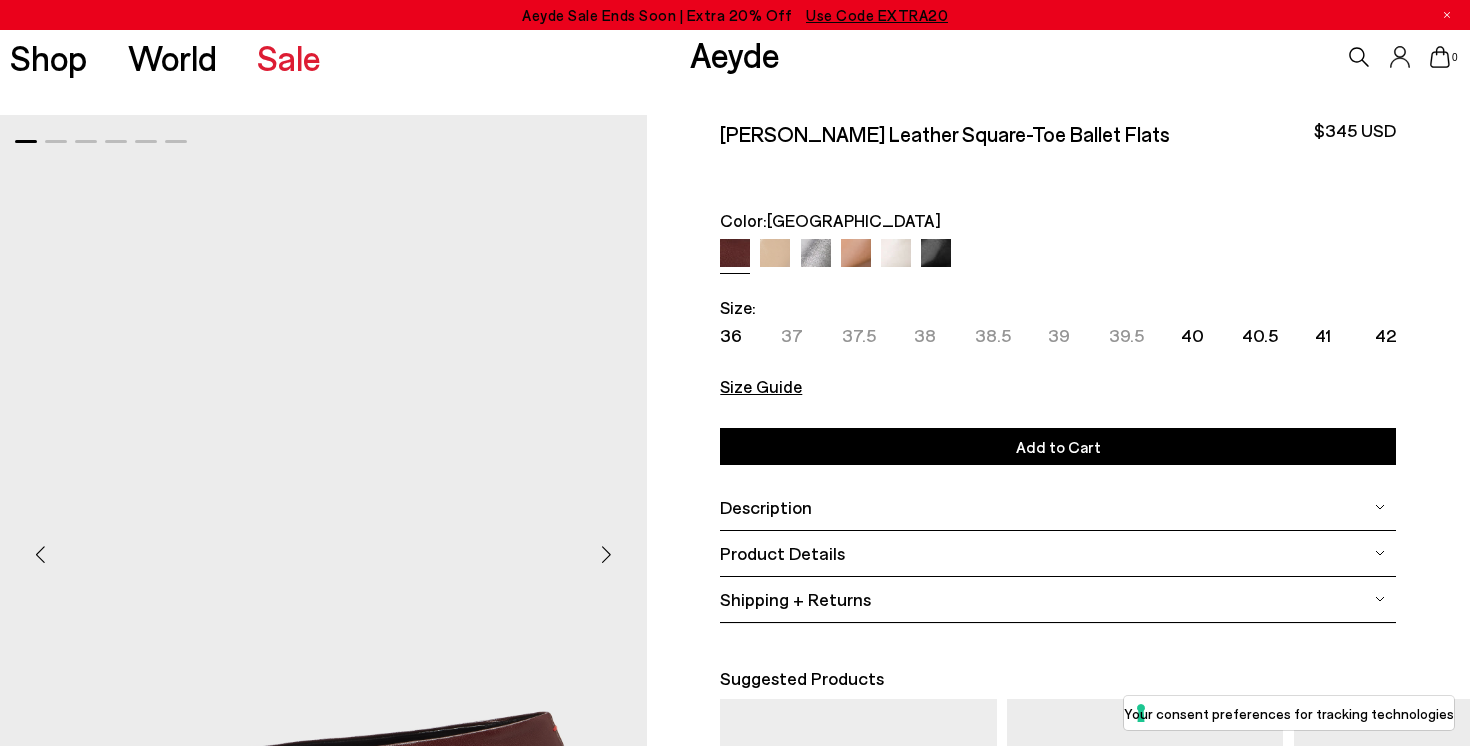click at bounding box center (936, 254) 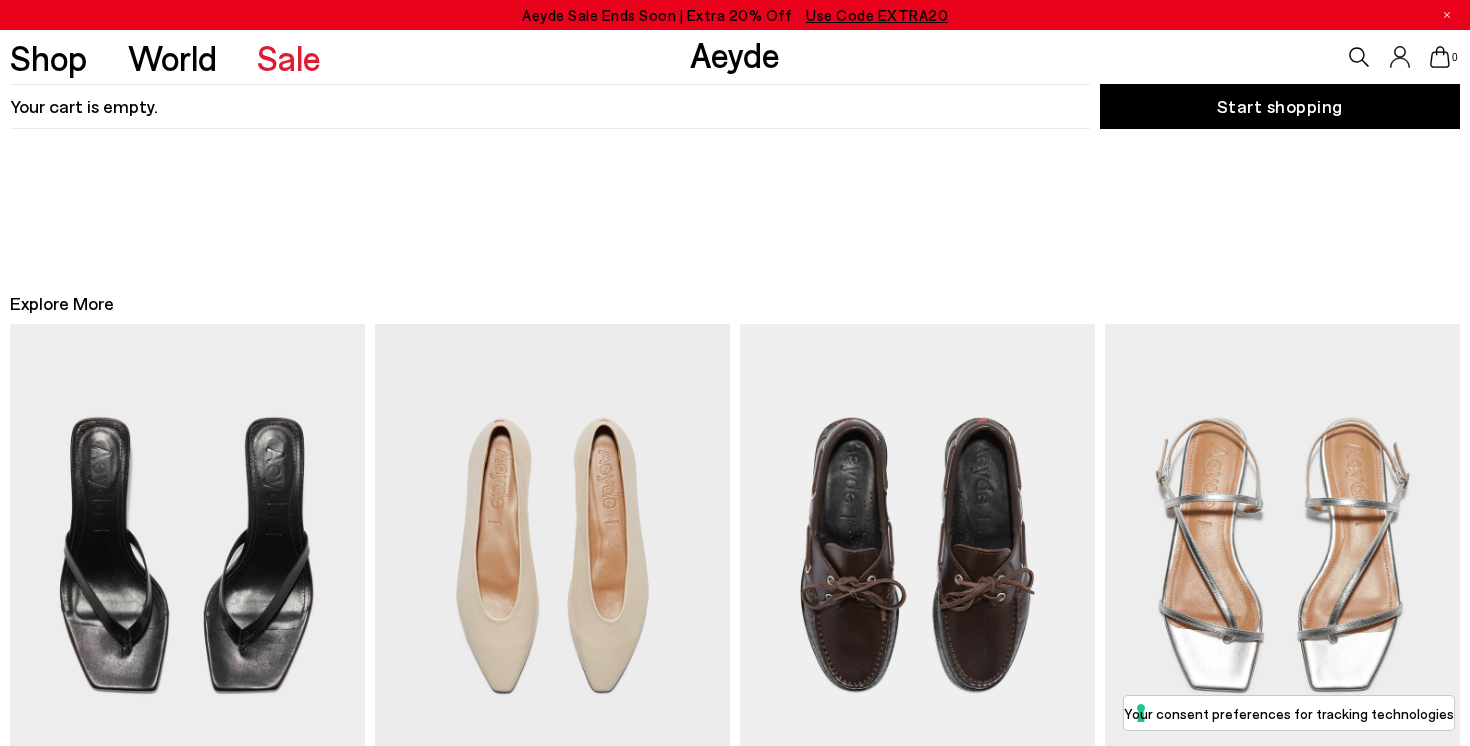 scroll, scrollTop: 0, scrollLeft: 0, axis: both 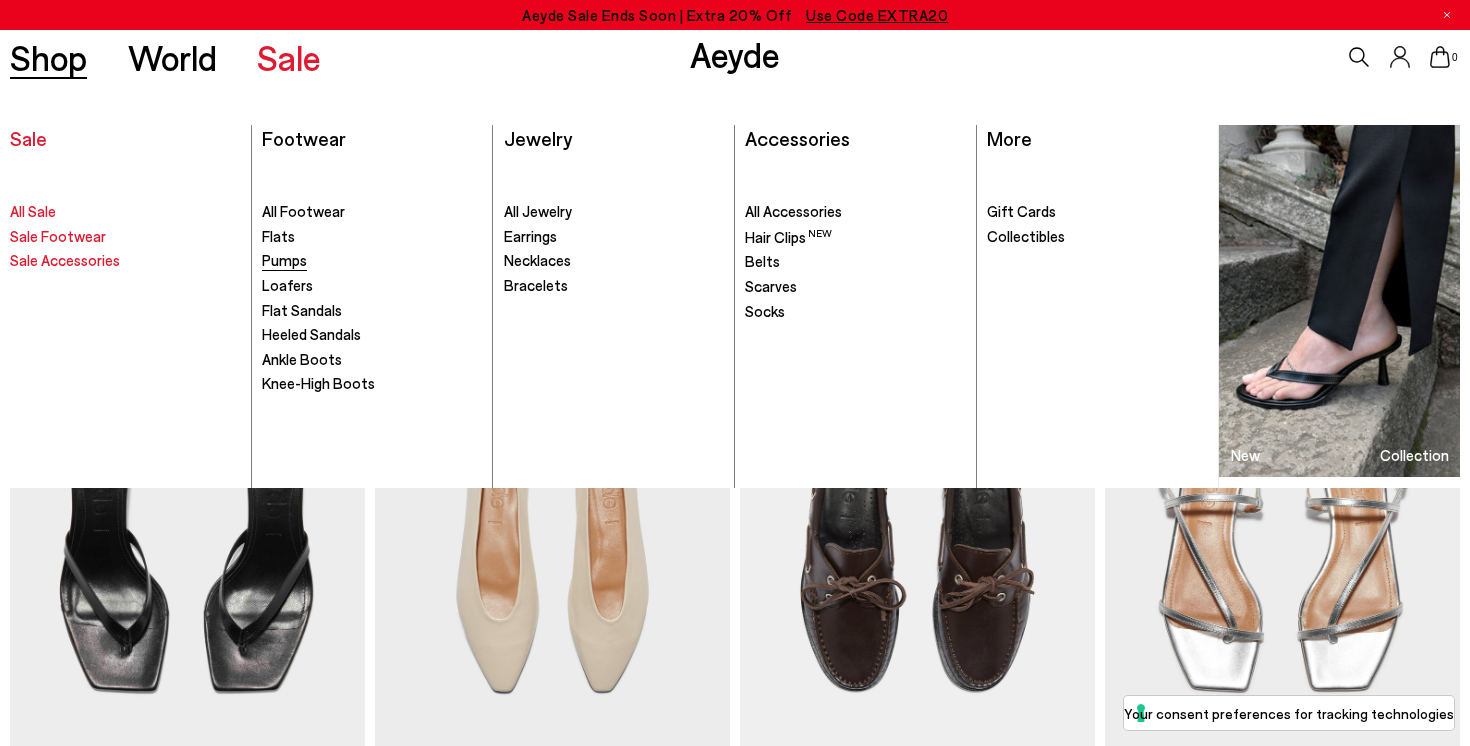 click on "Pumps" at bounding box center (284, 260) 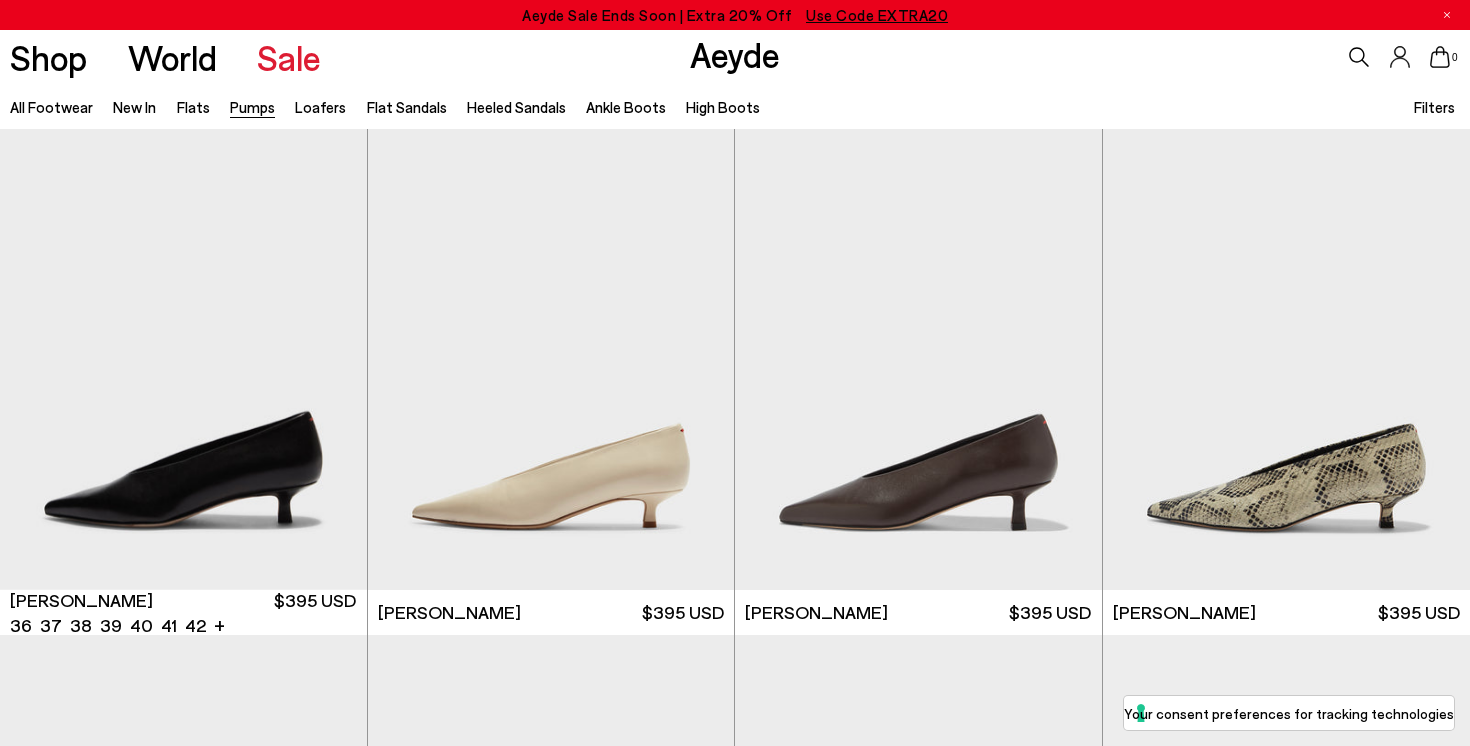 scroll, scrollTop: 0, scrollLeft: 0, axis: both 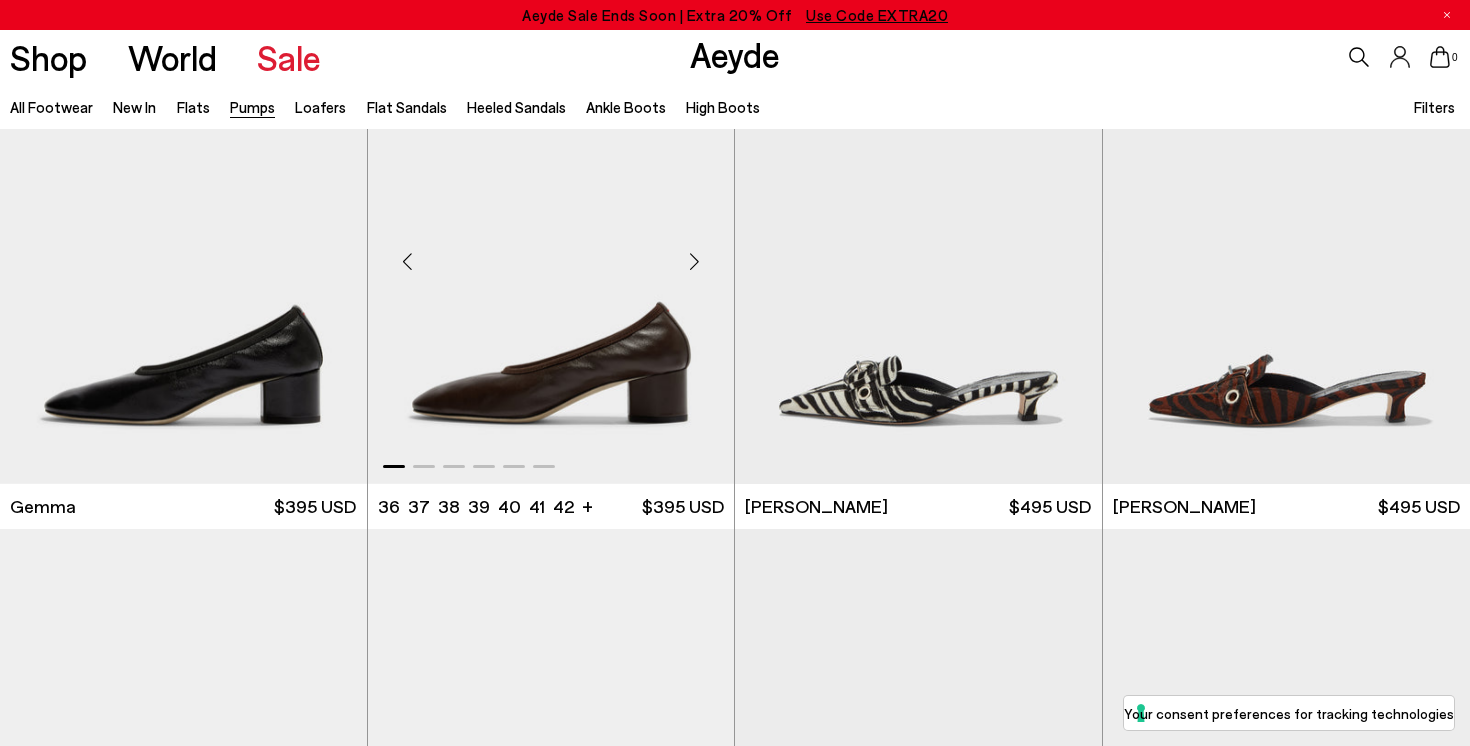 click at bounding box center (694, 262) 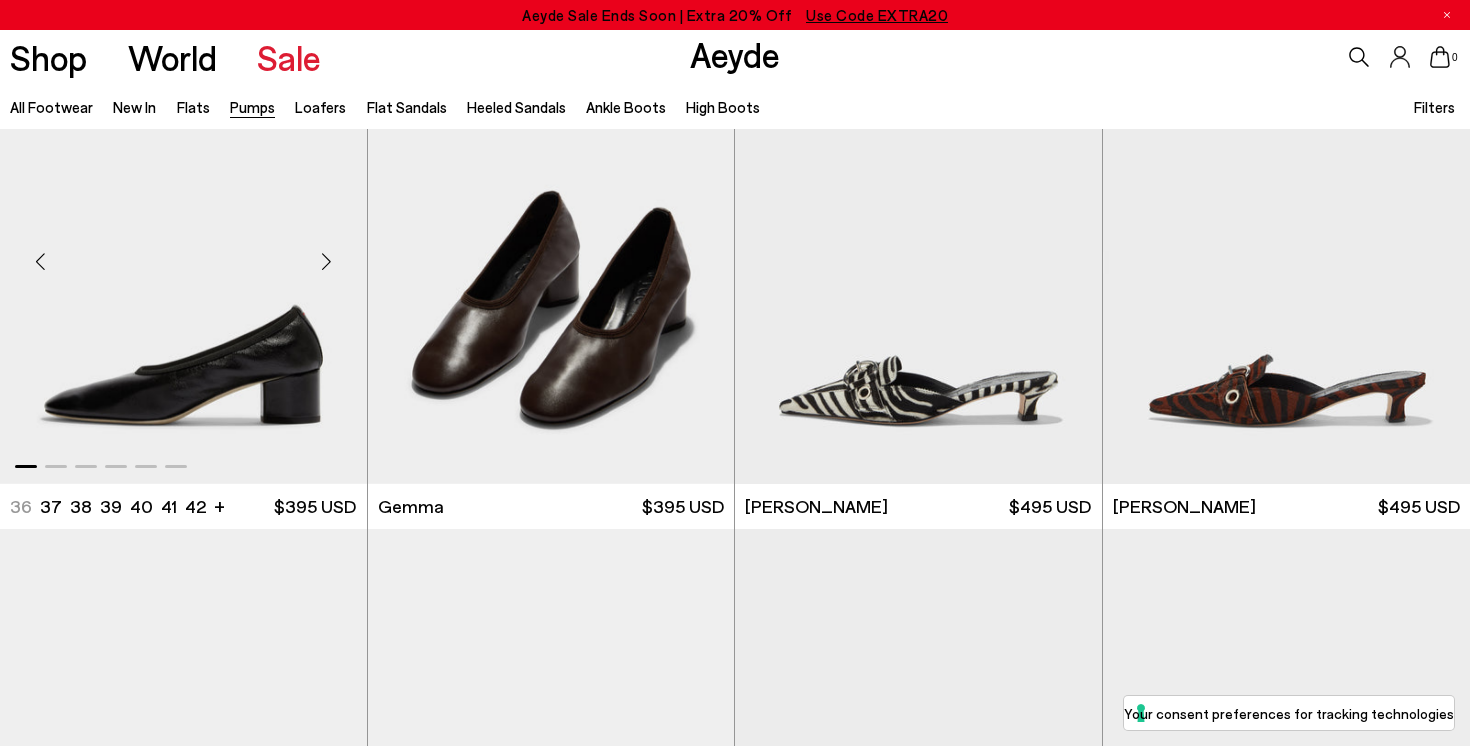 click at bounding box center [327, 262] 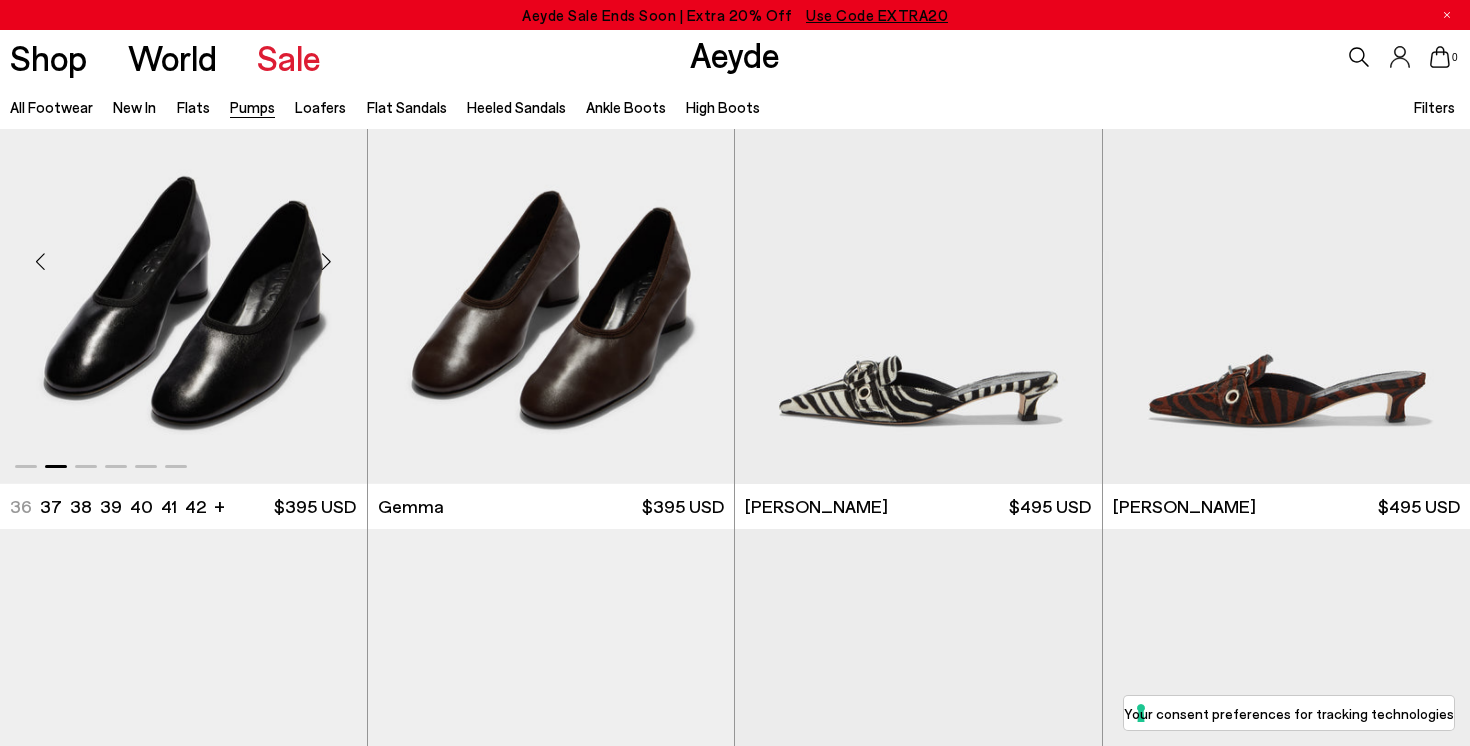 click at bounding box center [327, 262] 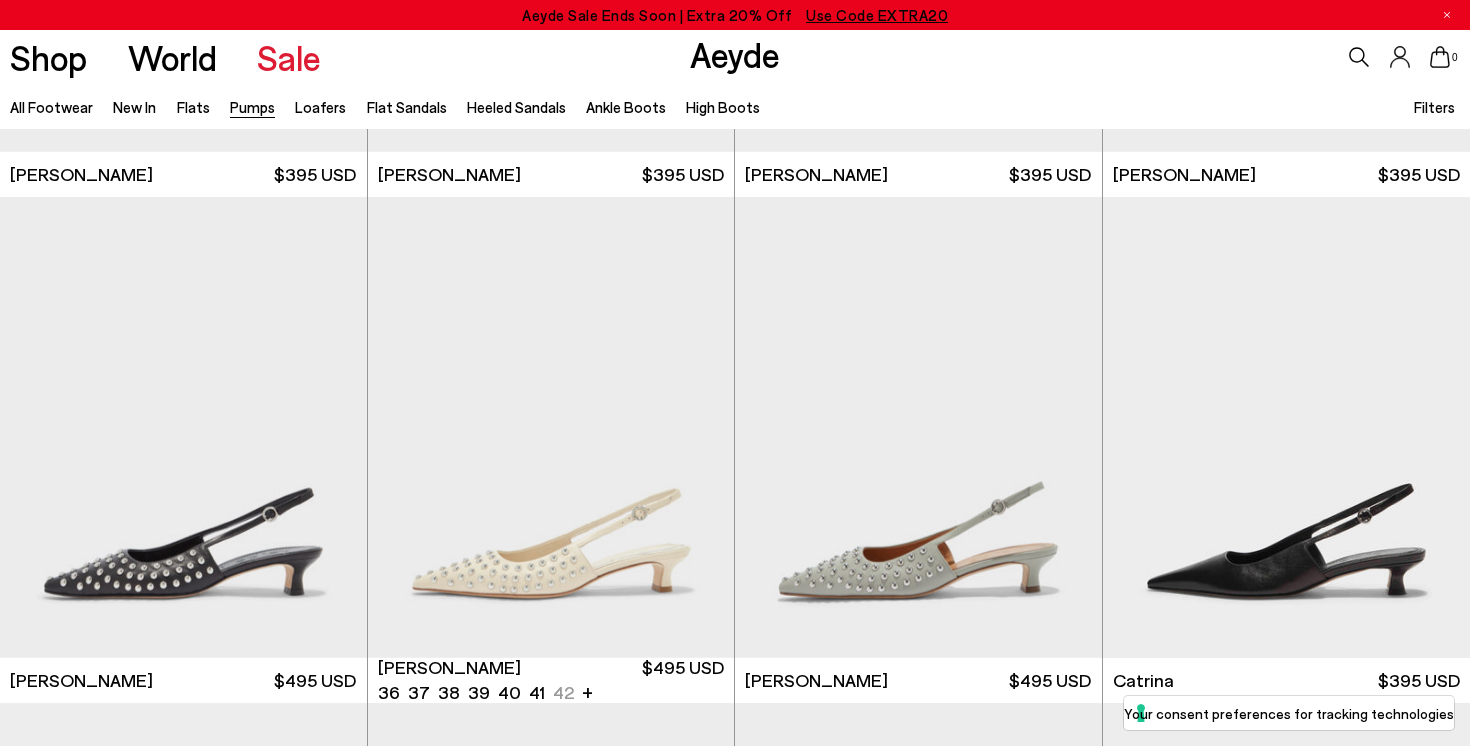 scroll, scrollTop: 0, scrollLeft: 0, axis: both 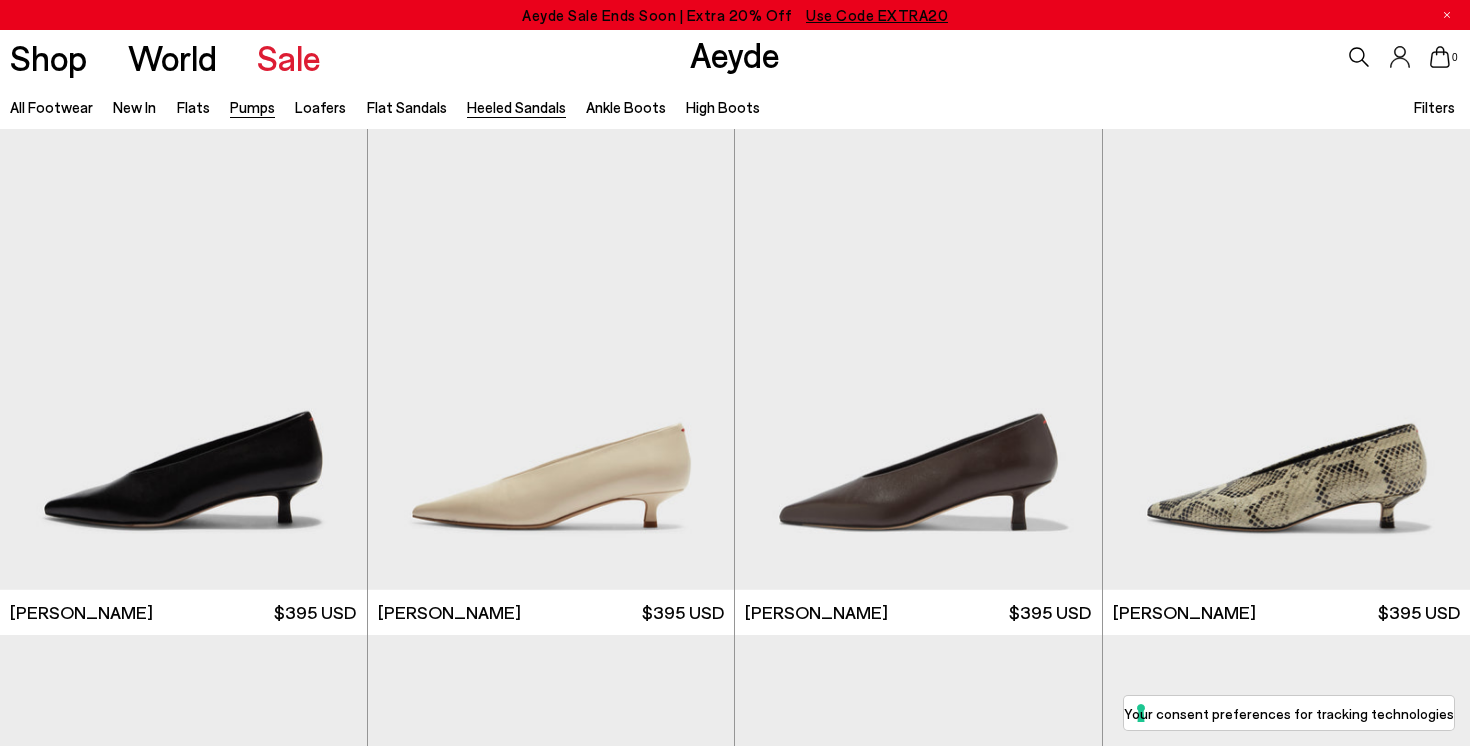 click on "Heeled Sandals" at bounding box center [516, 107] 